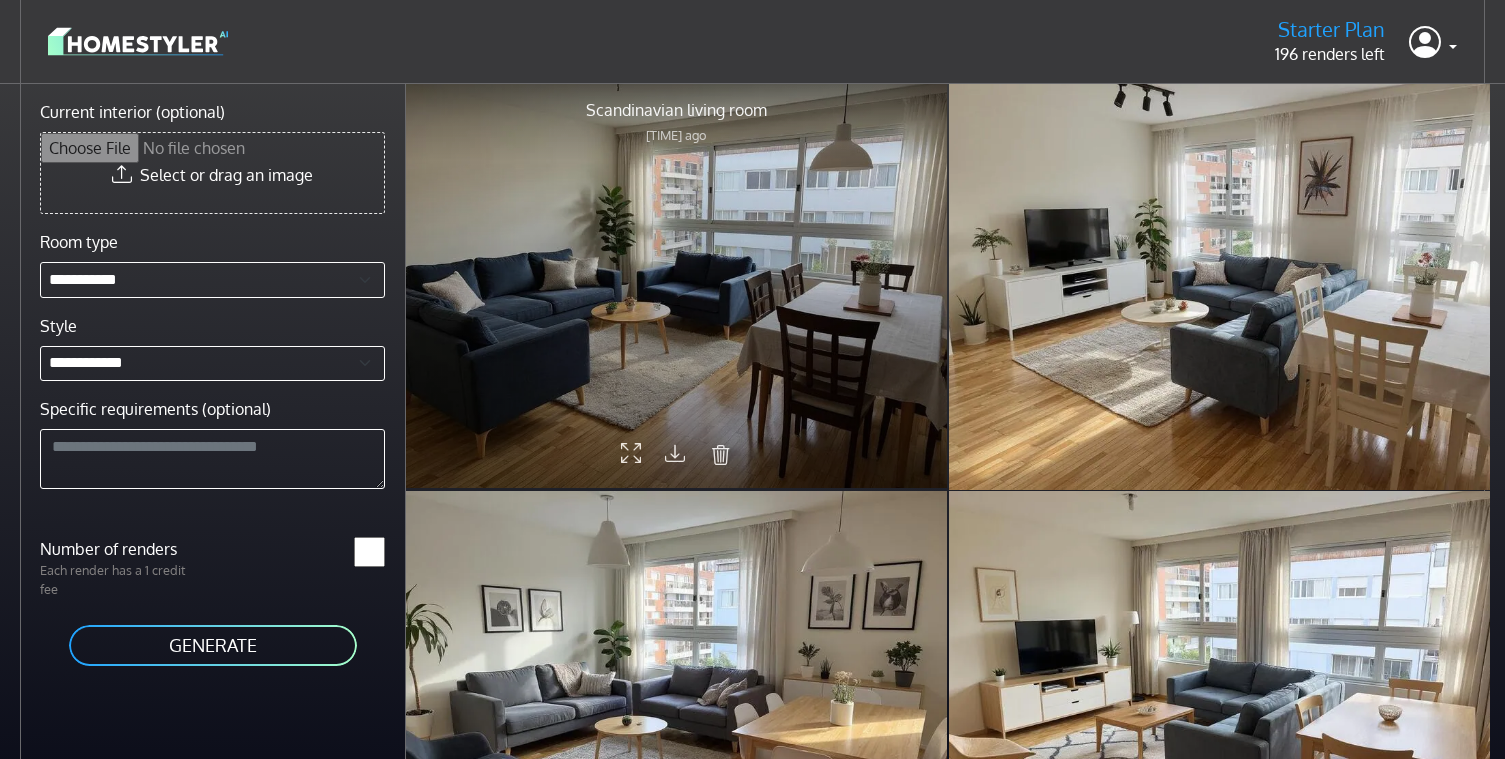 scroll, scrollTop: 0, scrollLeft: 0, axis: both 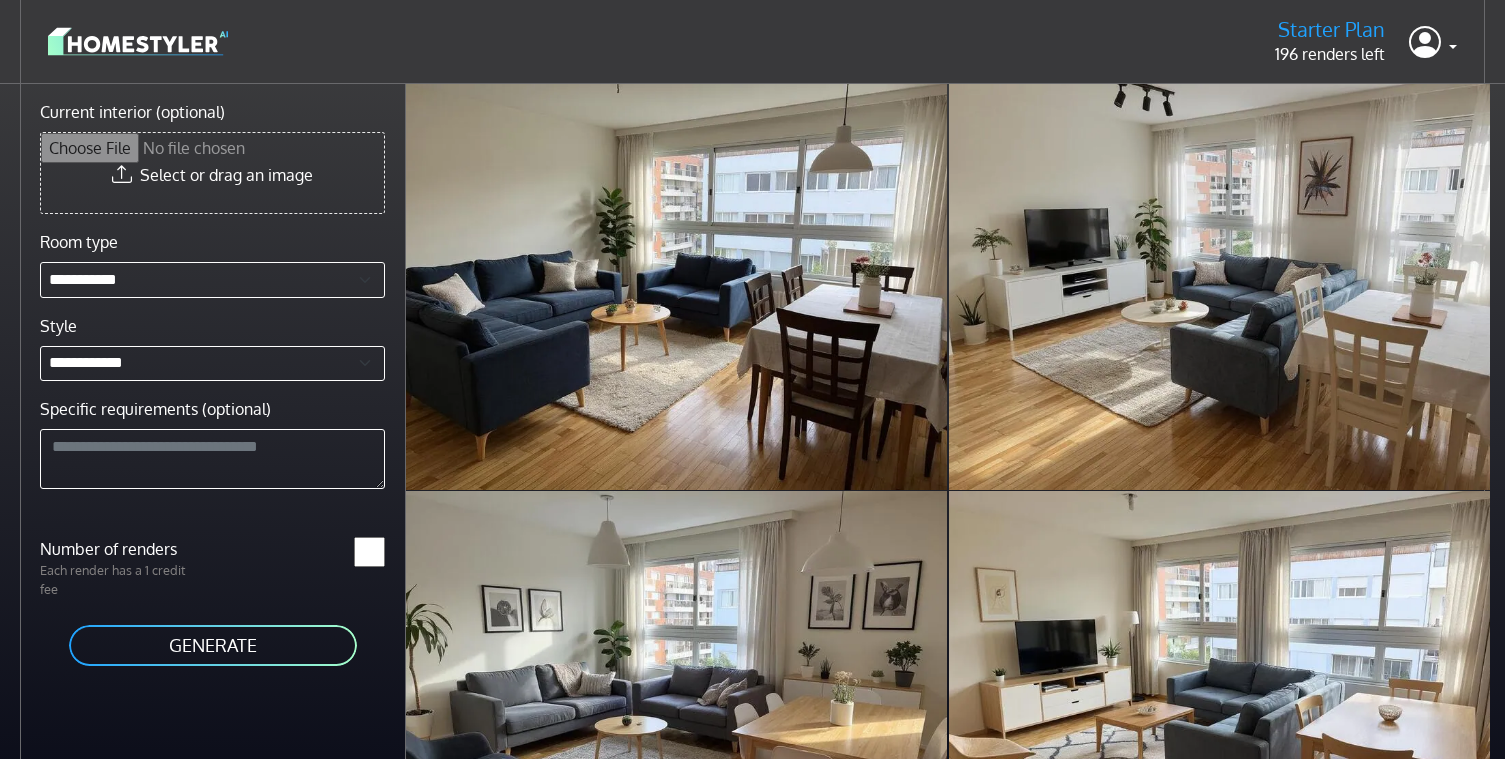 click at bounding box center [138, 41] 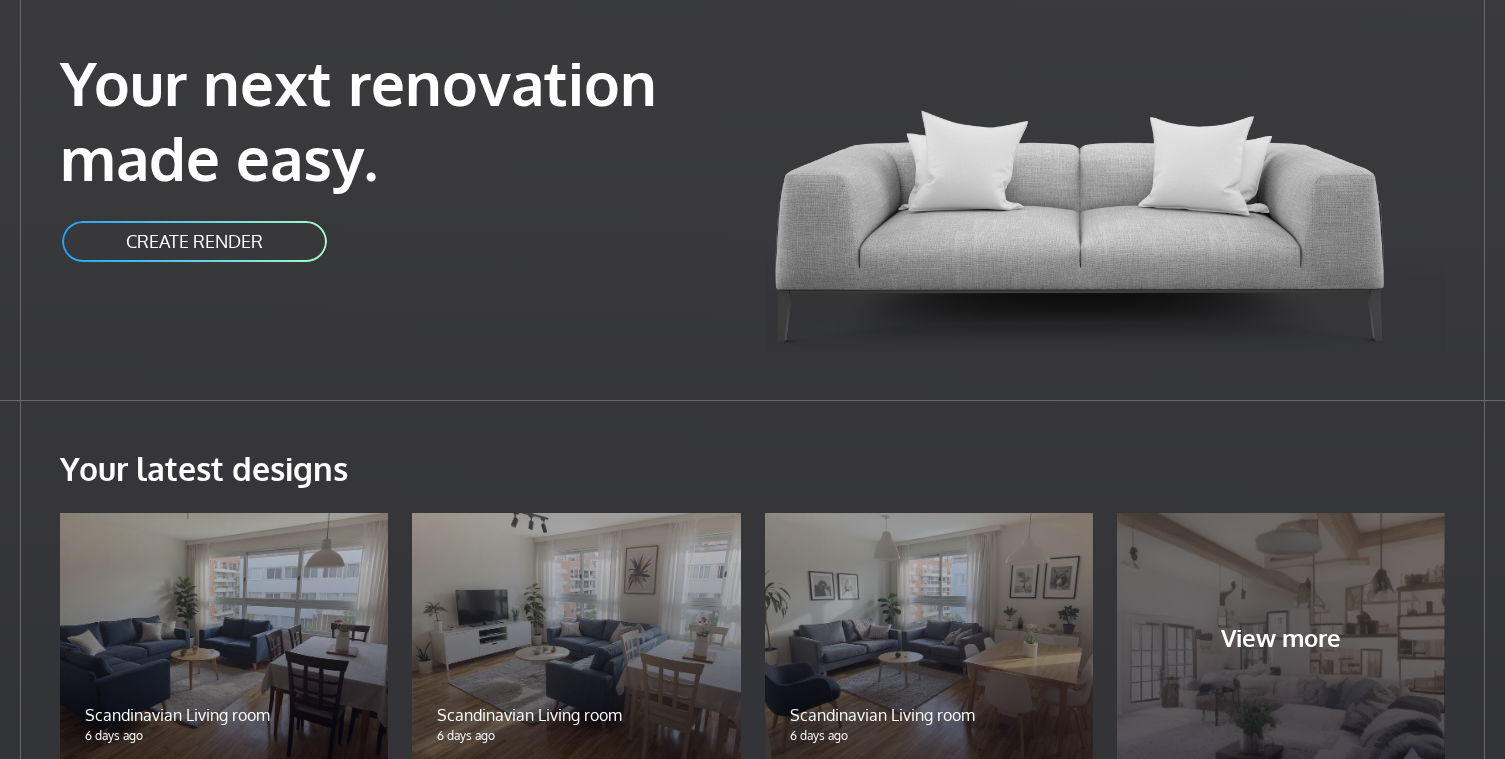 scroll, scrollTop: 356, scrollLeft: 0, axis: vertical 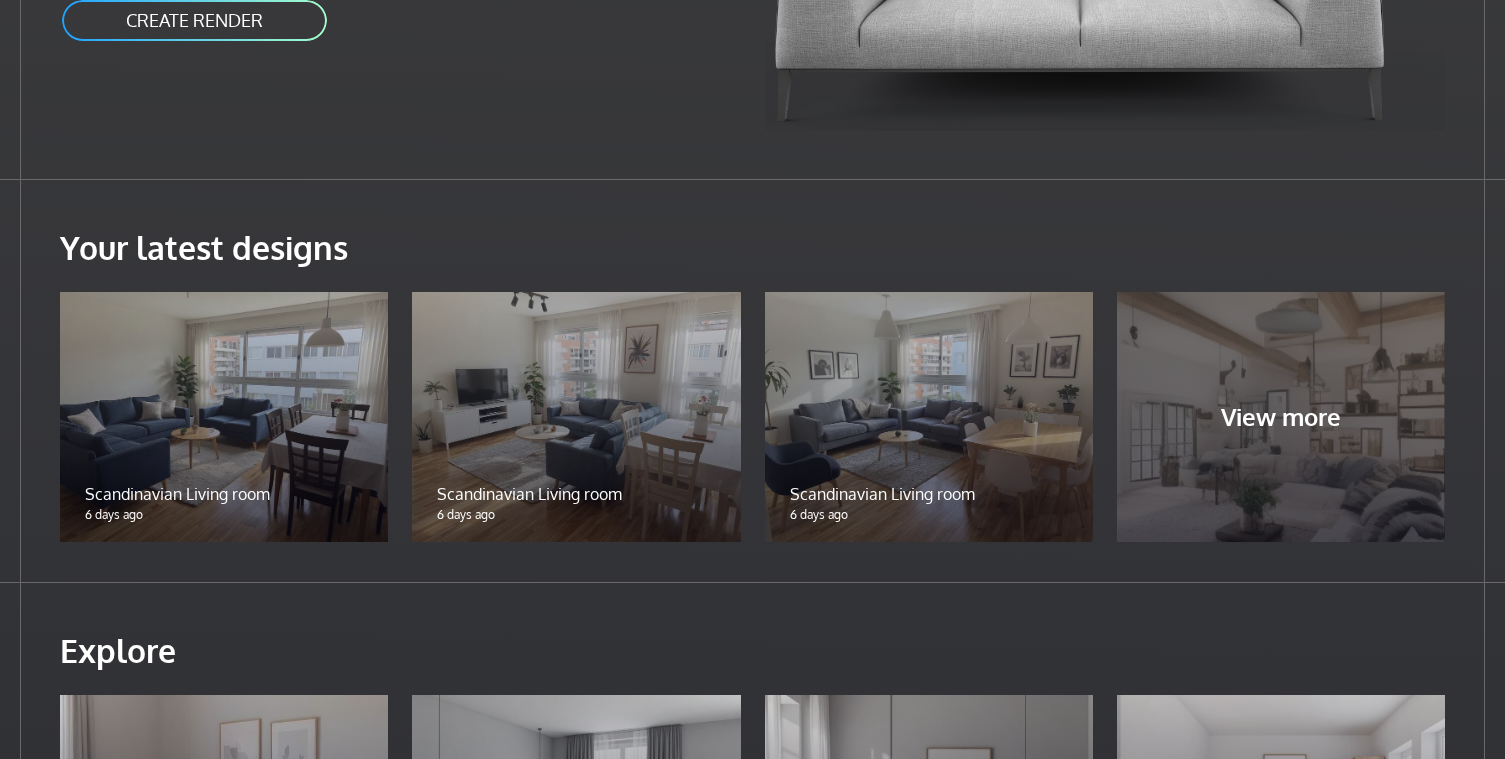 click at bounding box center [576, 417] 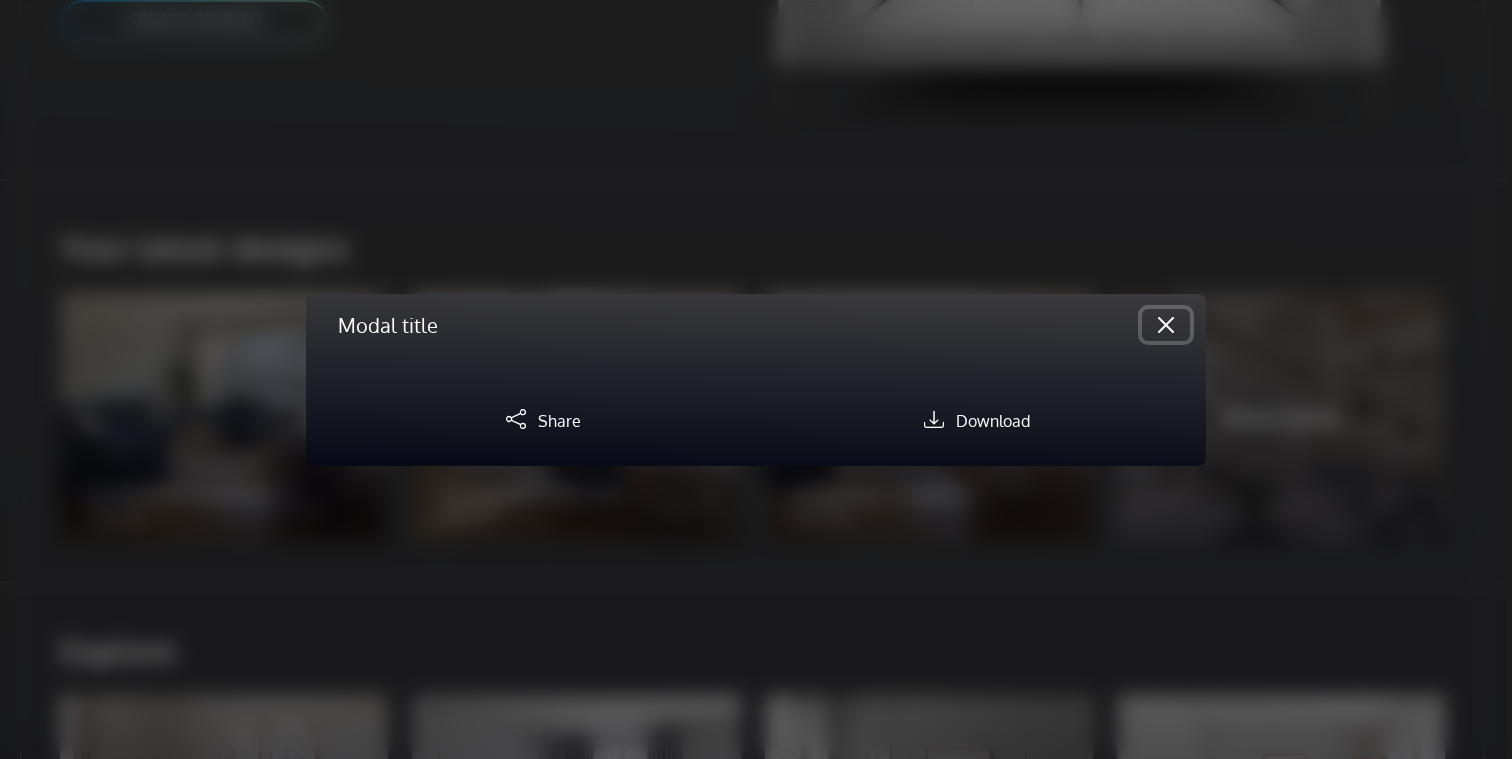 click at bounding box center (1166, 325) 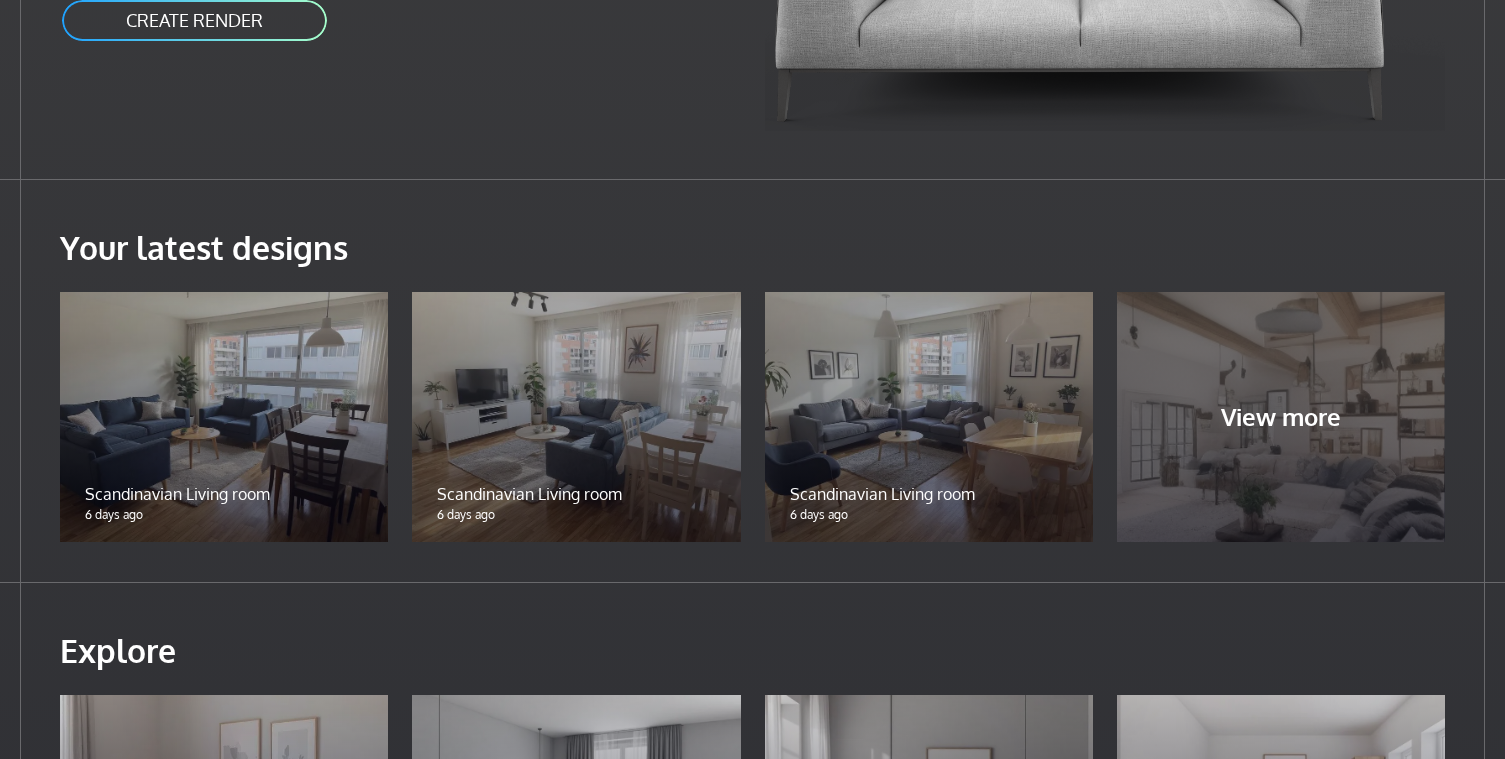 click at bounding box center (576, 417) 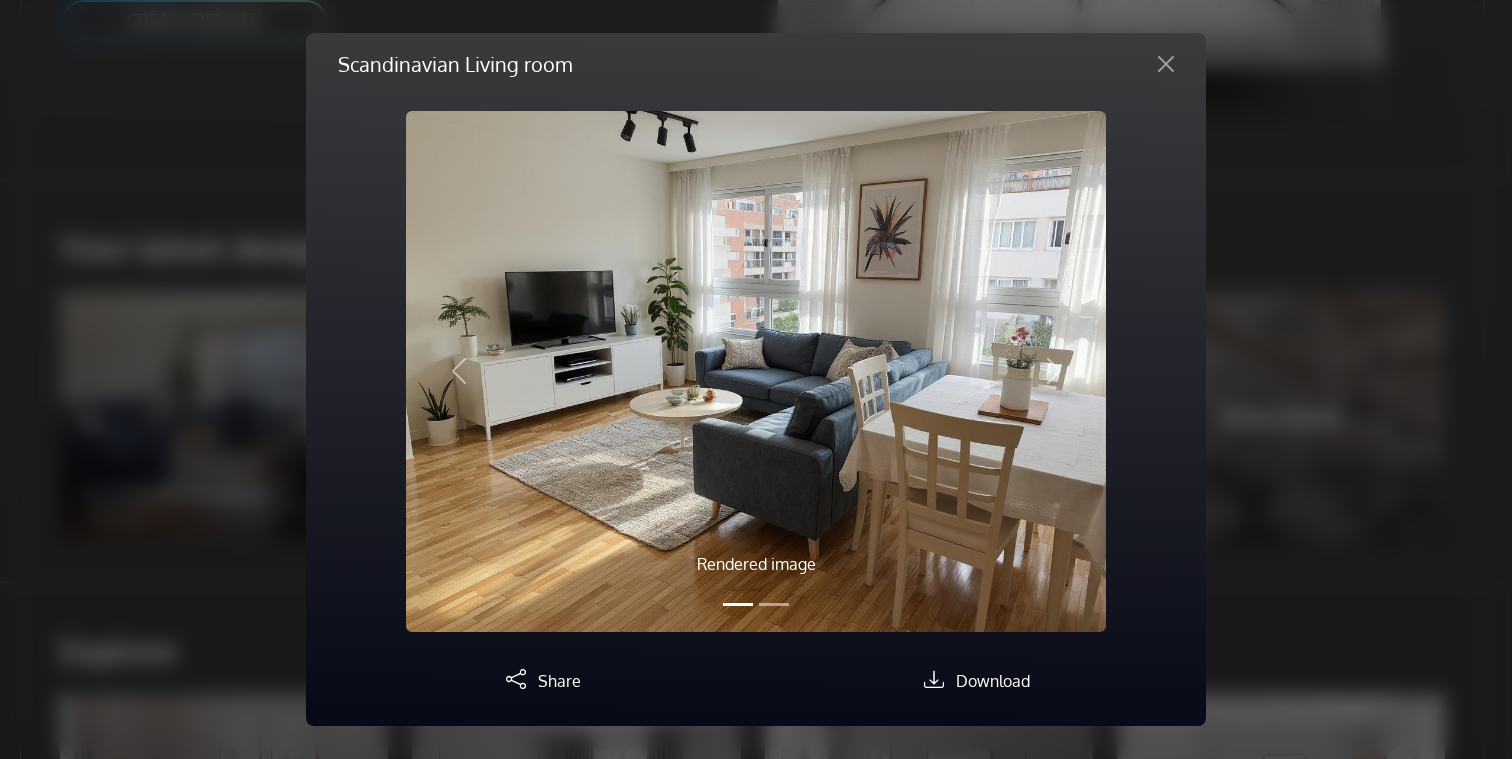 click on "Scandinavian Living room
Rendered image
Original image
Previous
Next
Share
Download" at bounding box center (756, 379) 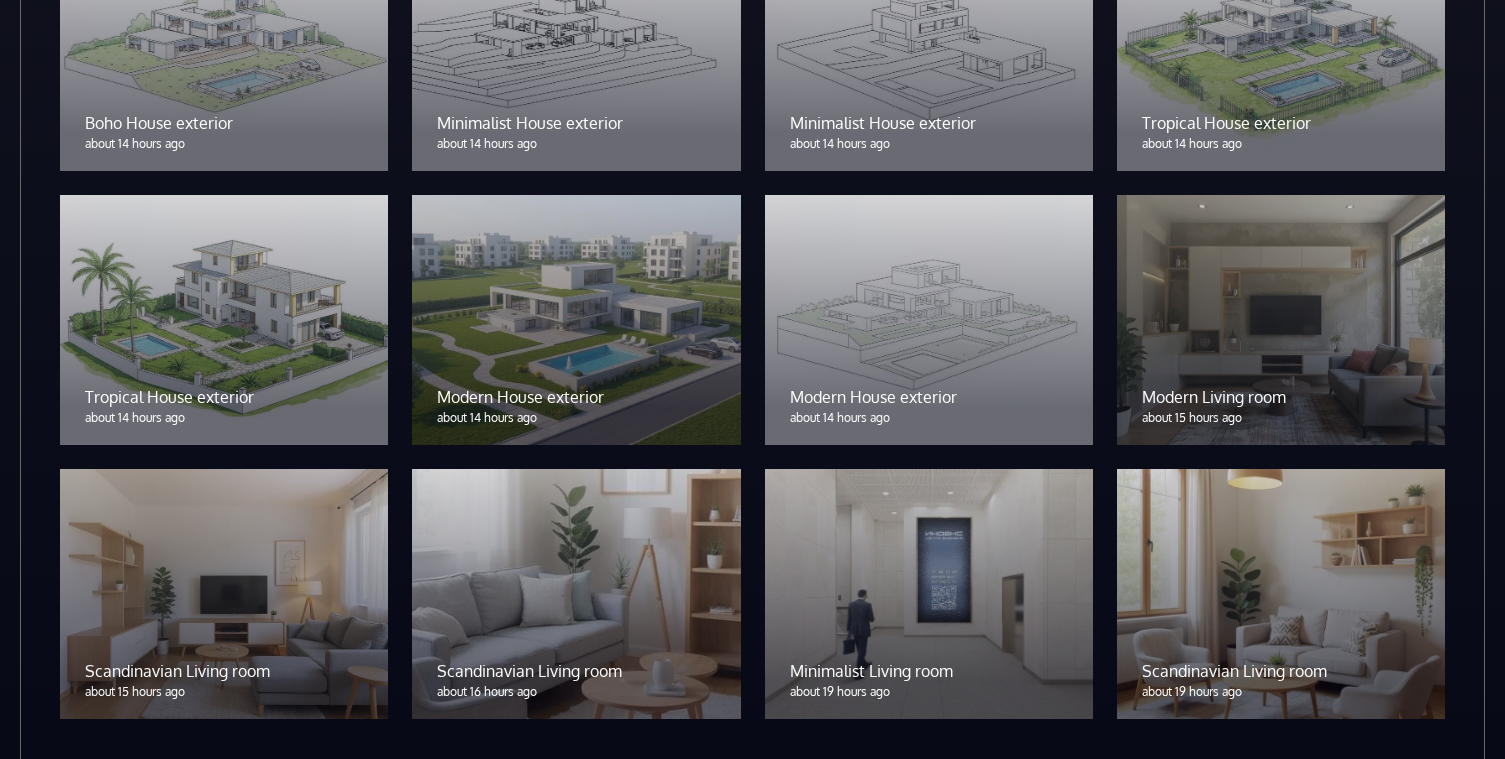 scroll, scrollTop: 4671, scrollLeft: 0, axis: vertical 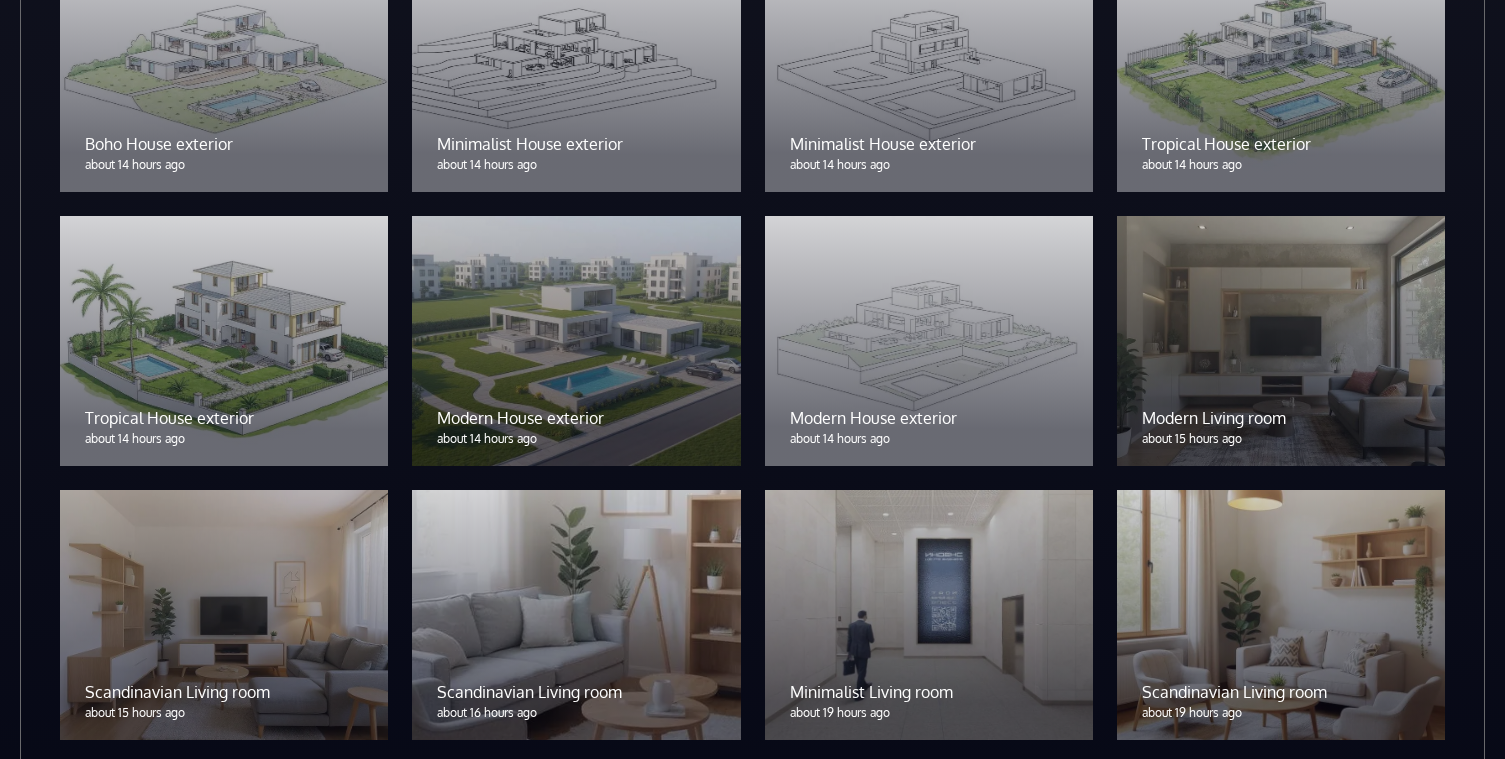 click at bounding box center [576, 341] 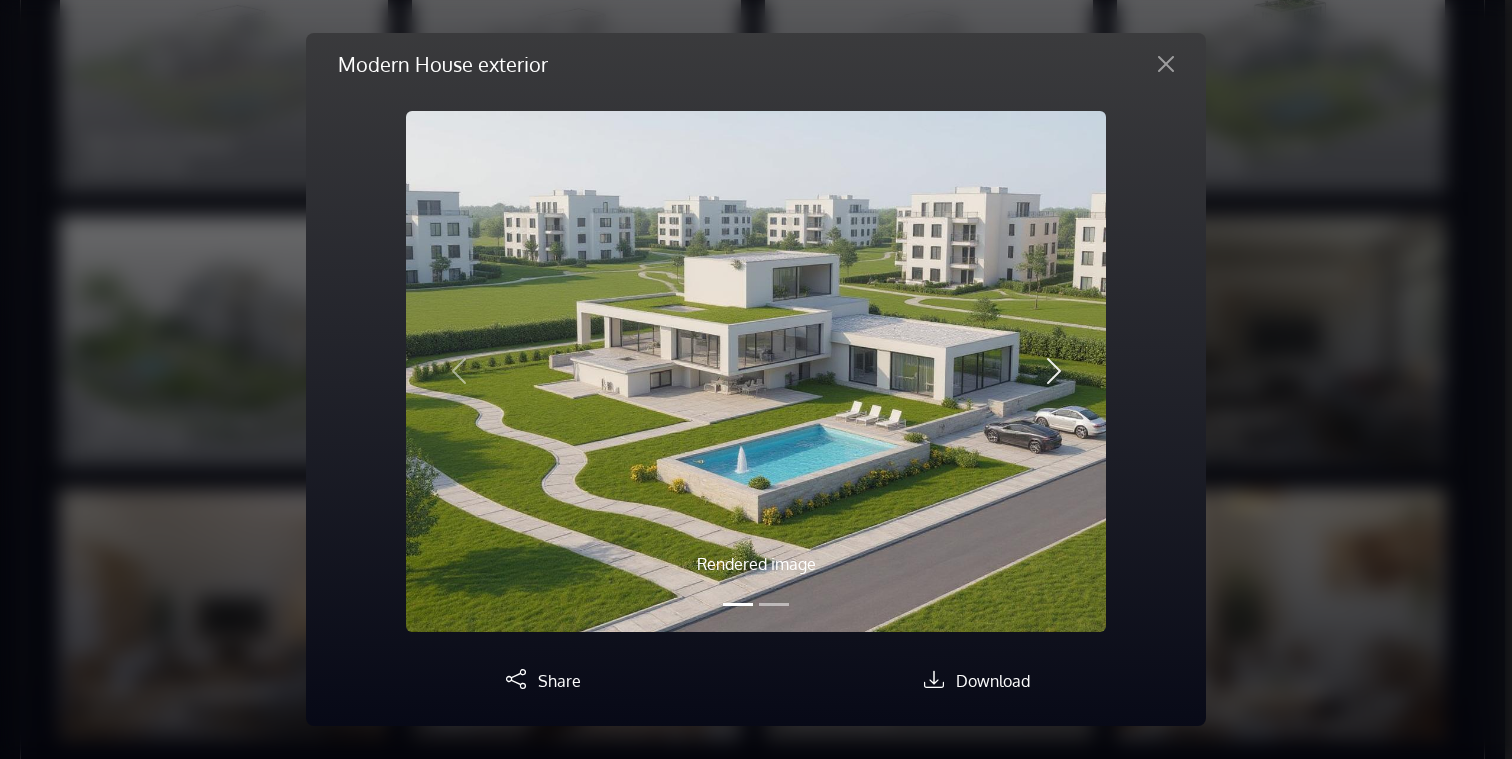 click on "Next" at bounding box center (1053, 371) 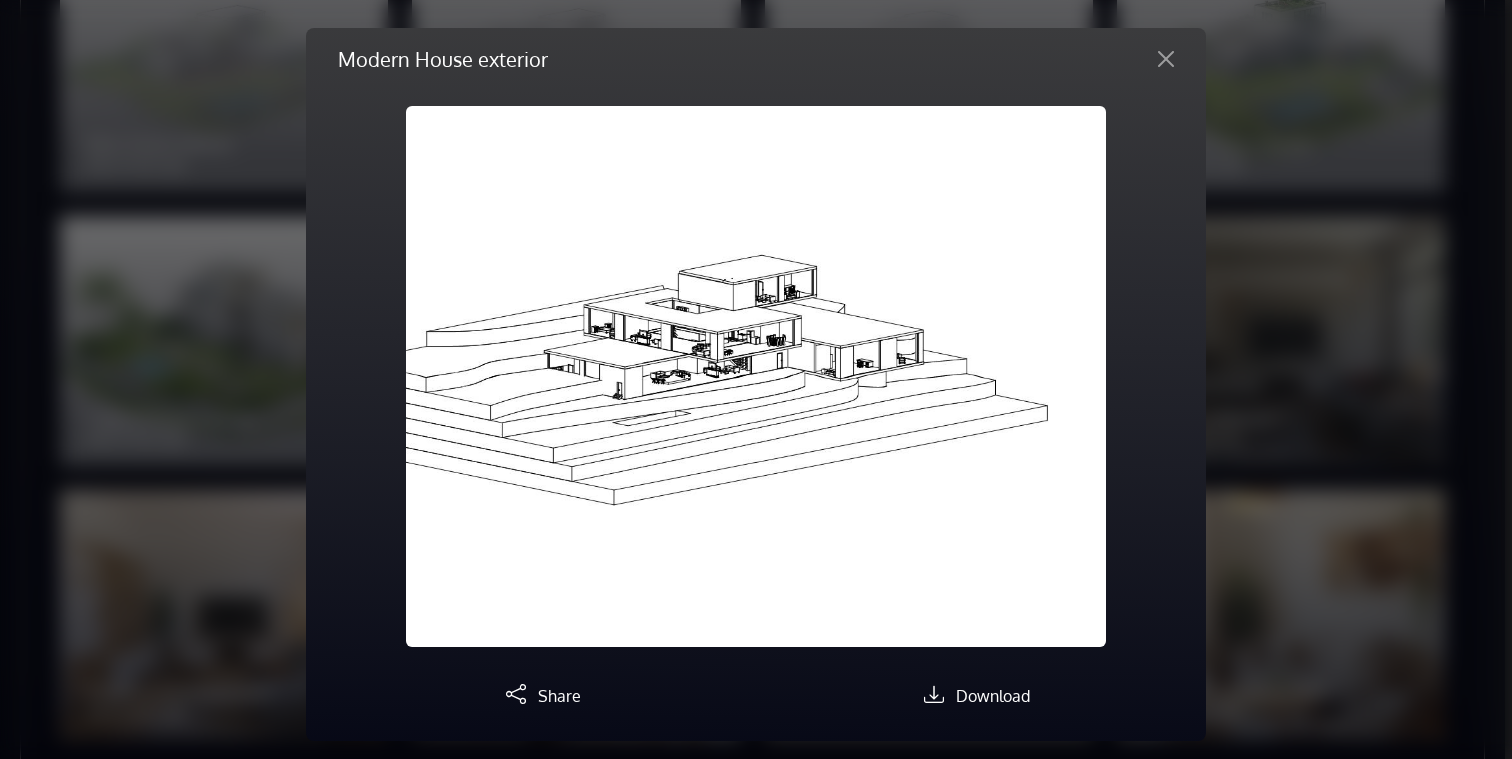 click on "Next" at bounding box center (1053, 376) 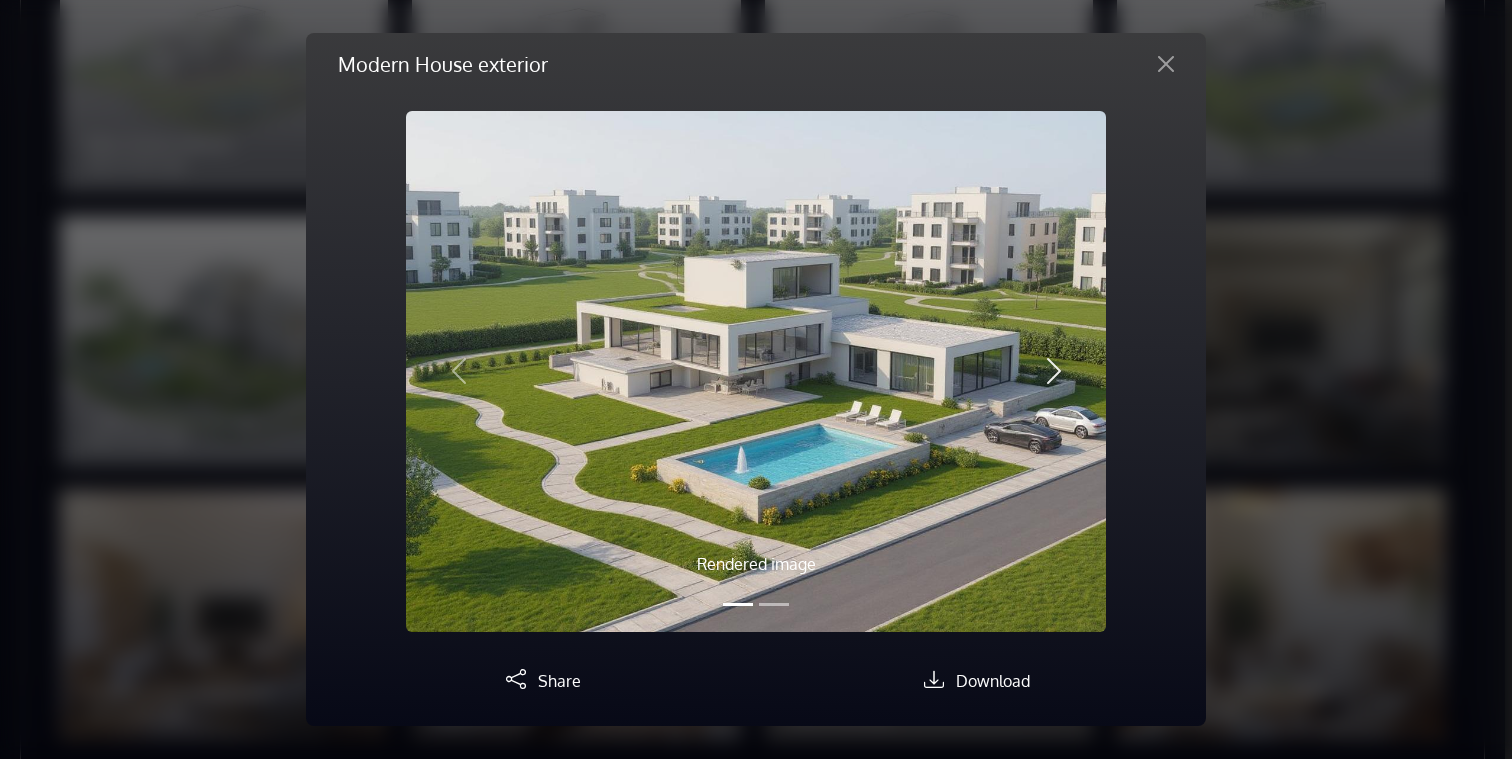 click on "Next" at bounding box center [1053, 371] 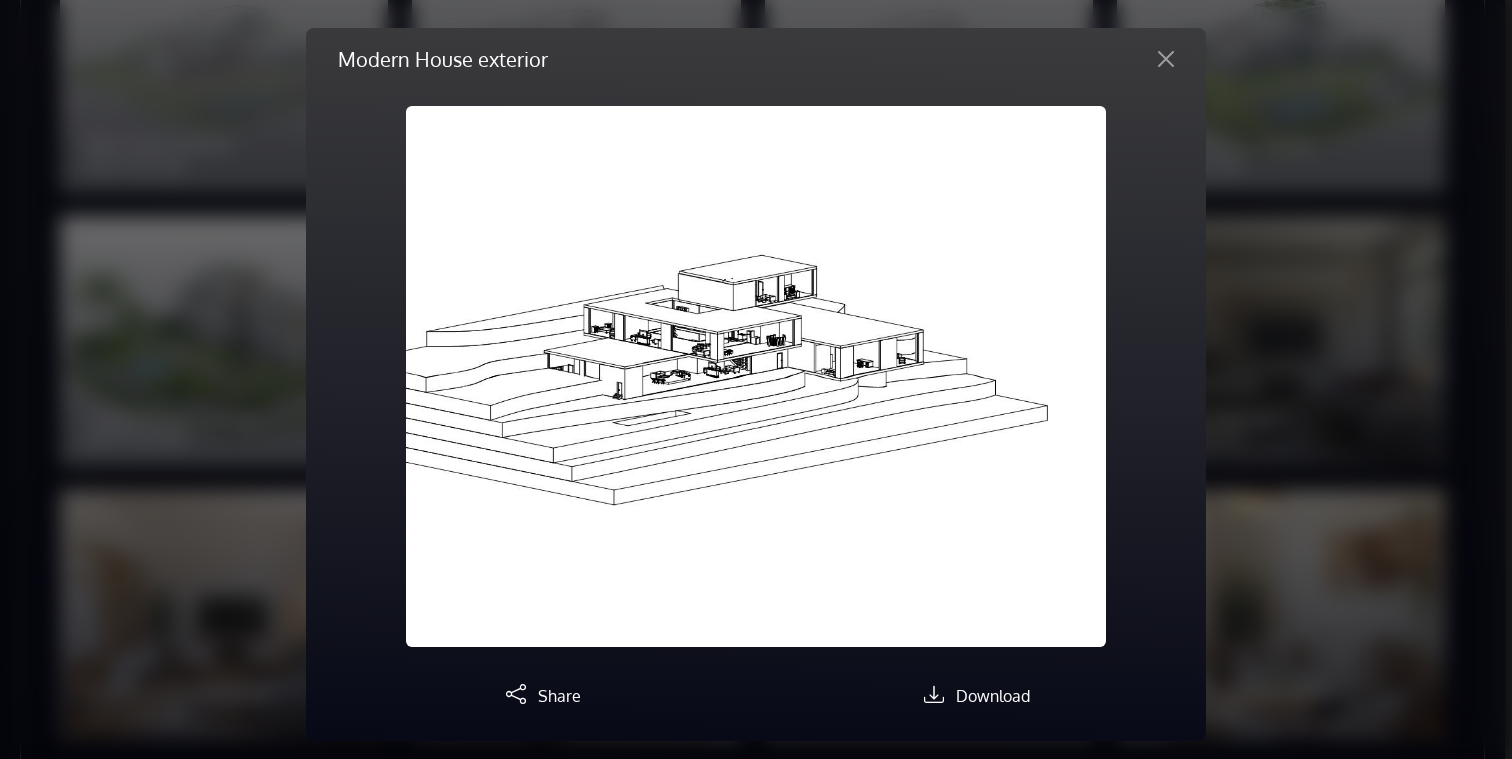 click on "Next" at bounding box center (1053, 376) 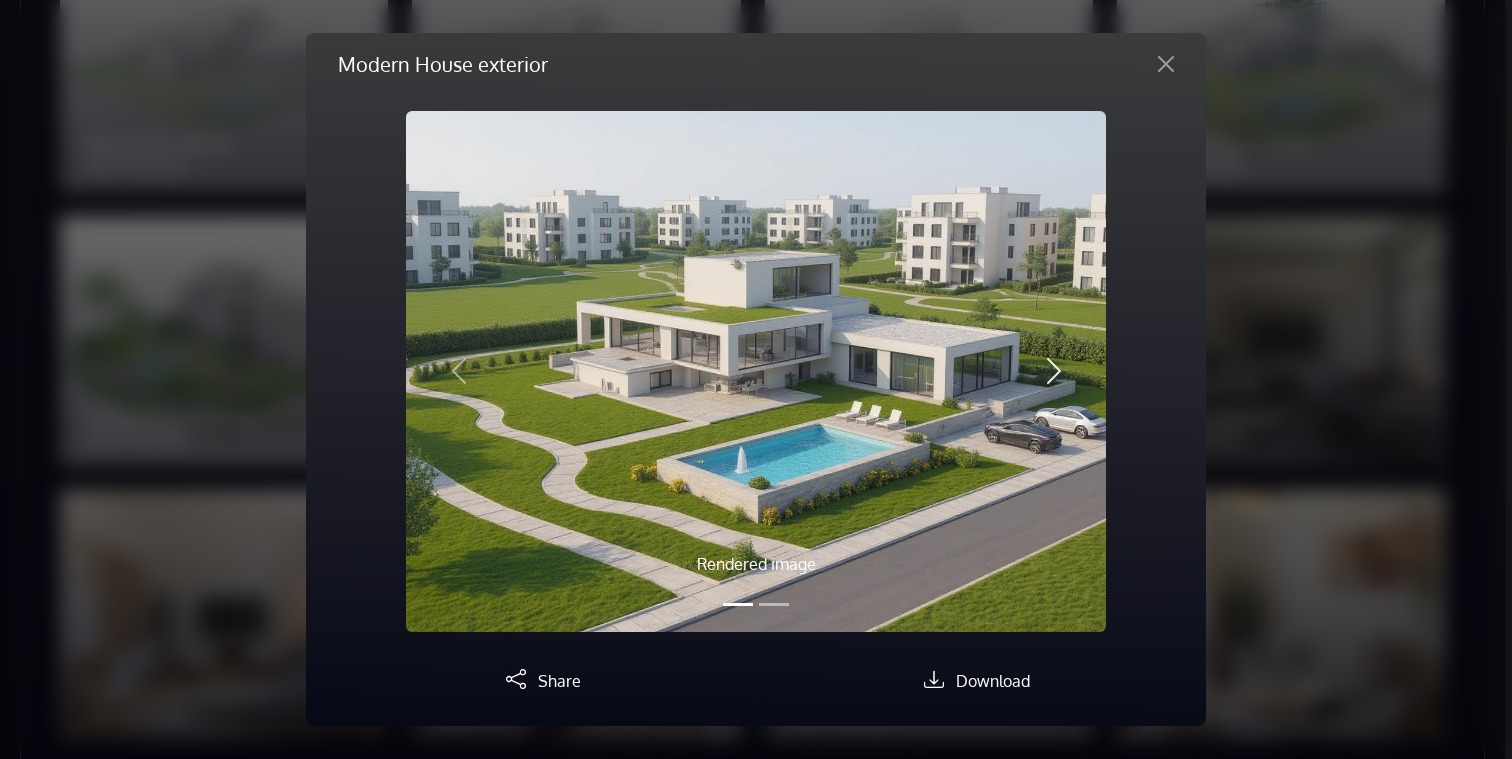 click on "Next" at bounding box center (1053, 371) 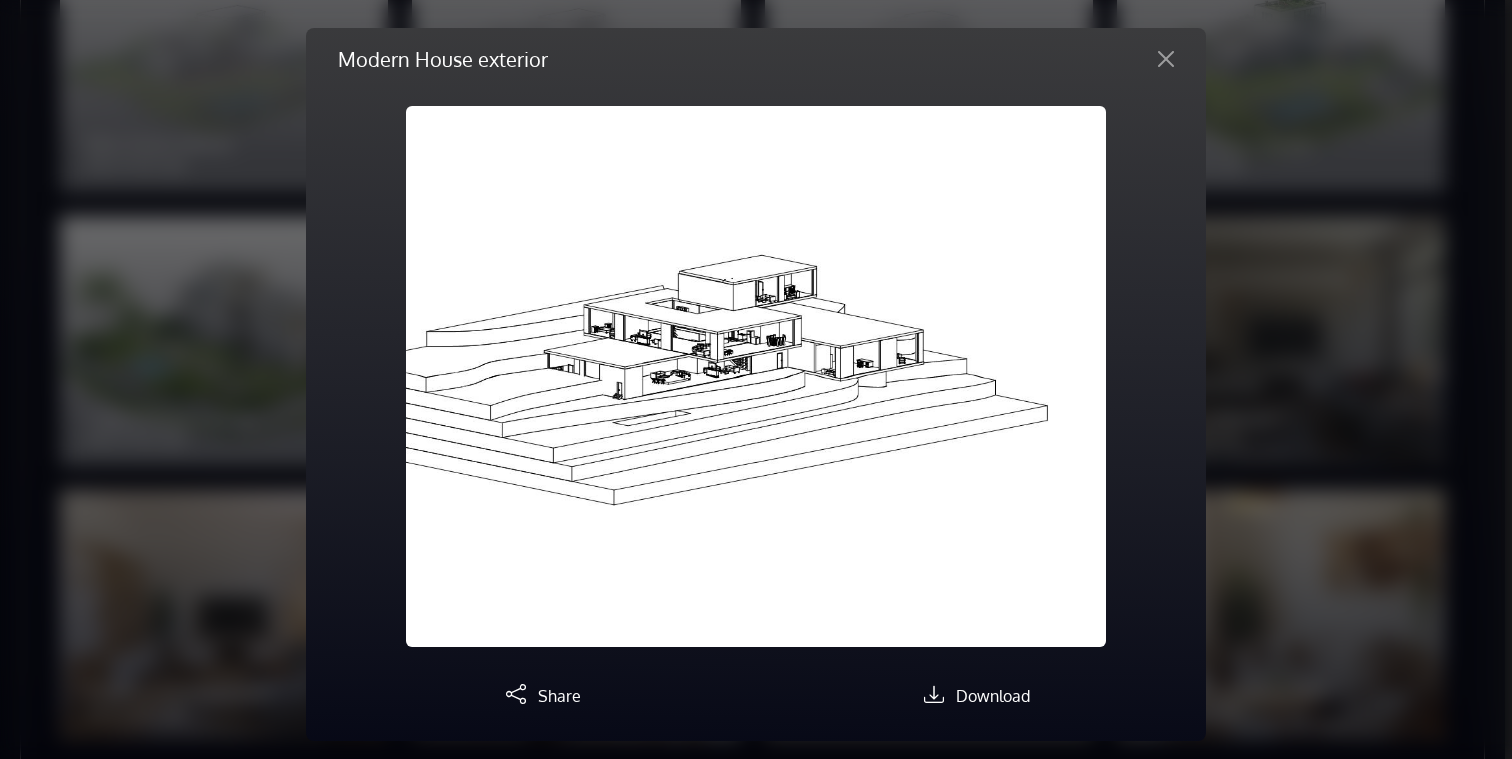 click on "Next" at bounding box center [1053, 376] 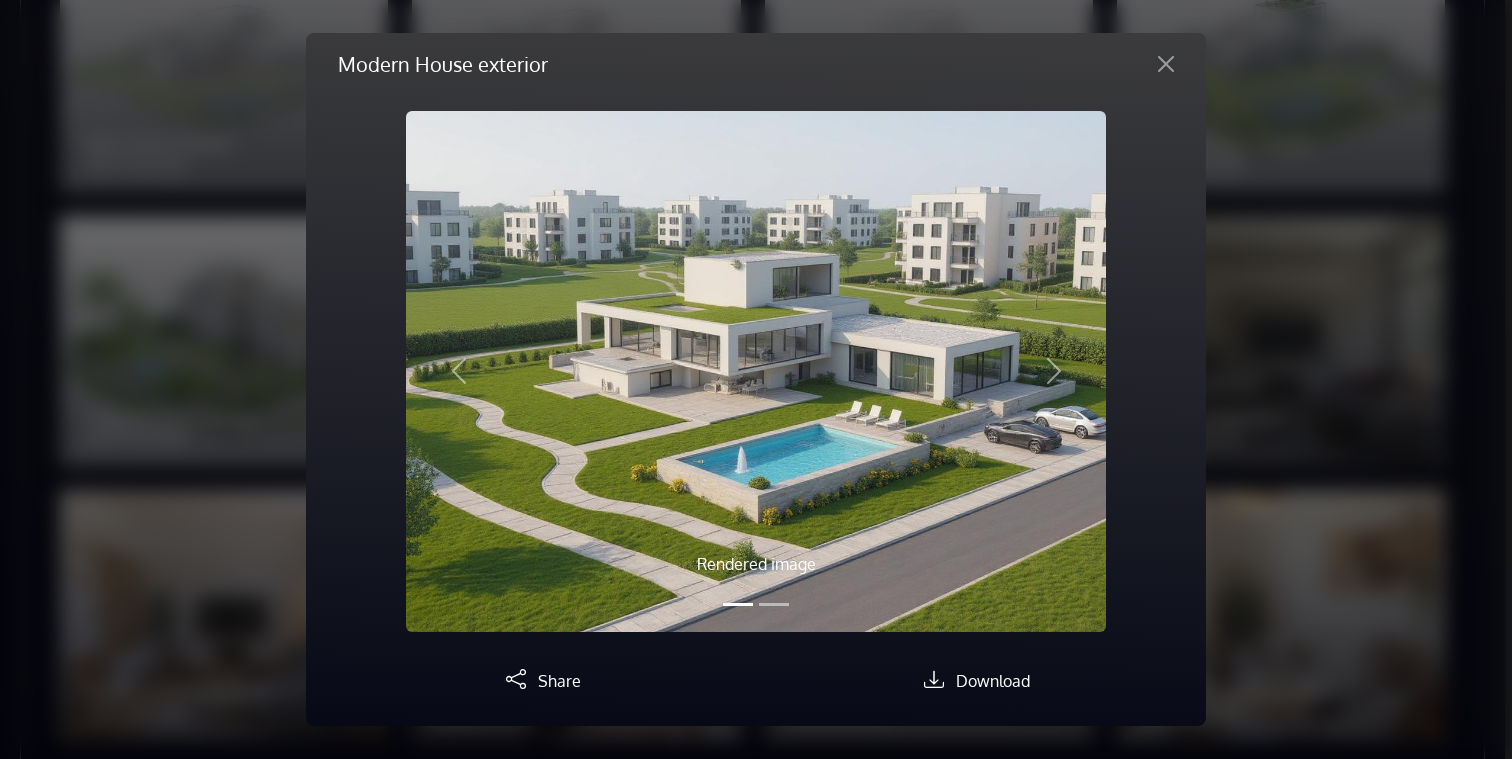 click on "Modern House exterior
Rendered image
Original image
Previous
Next
Share
Download" at bounding box center (756, 379) 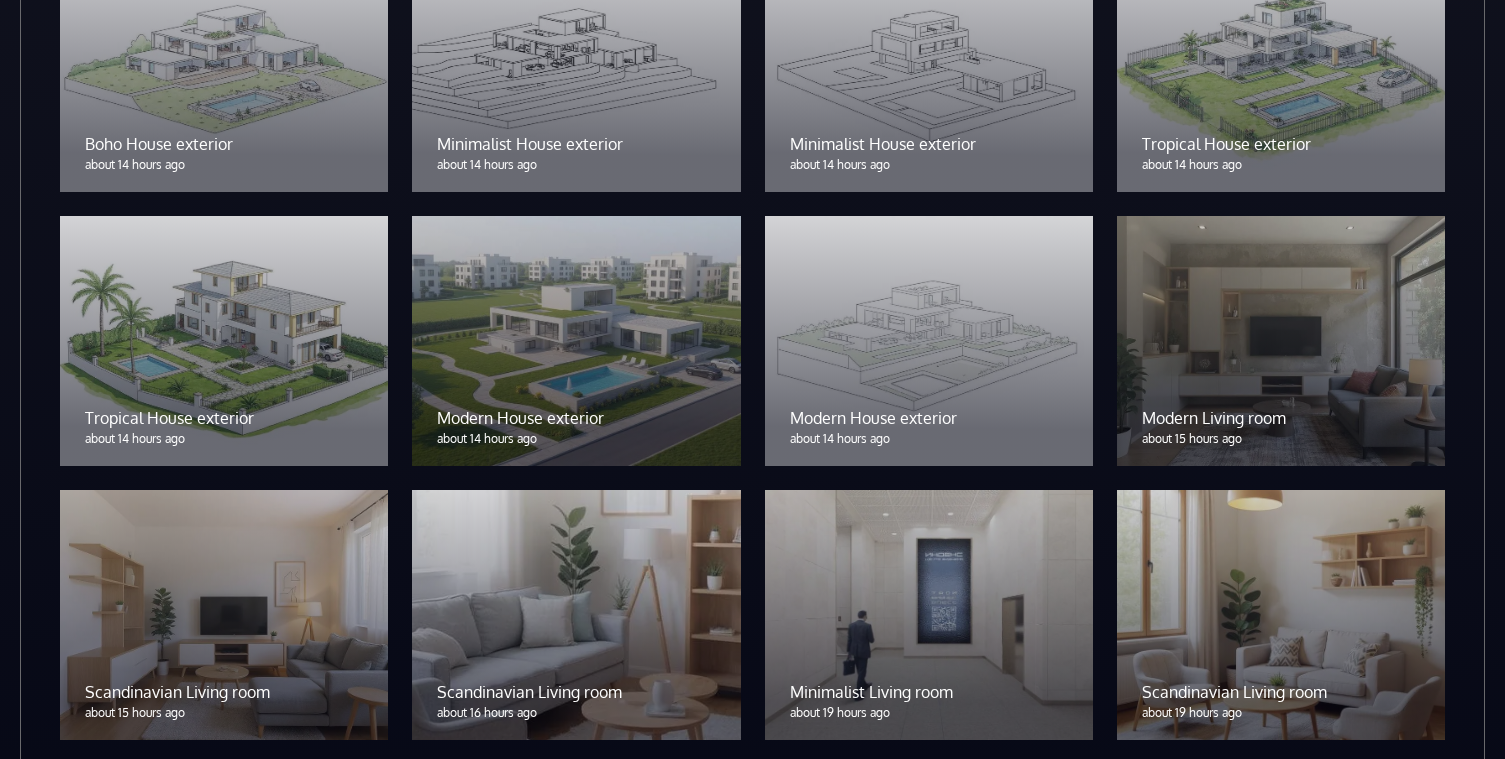 click at bounding box center [224, 341] 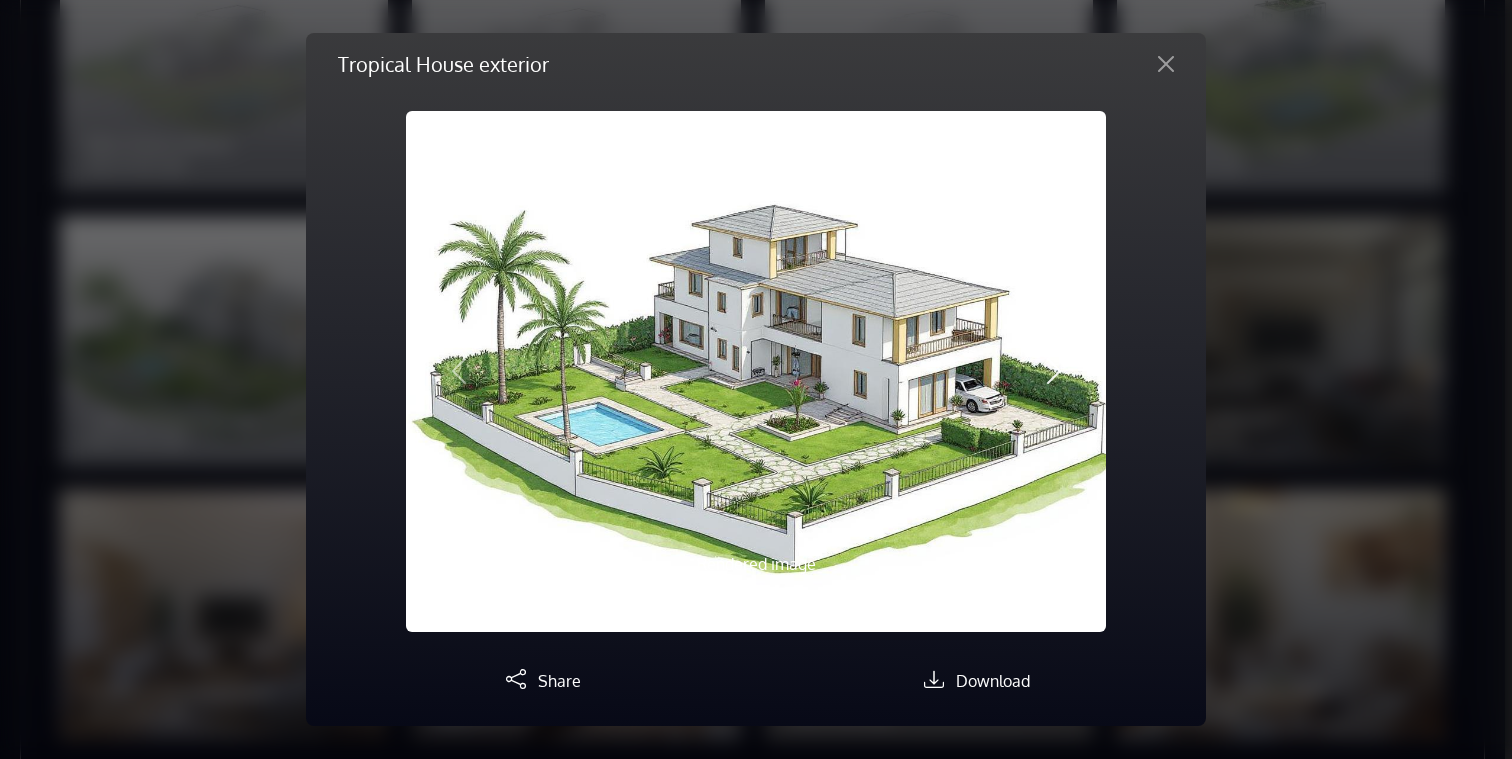 click at bounding box center (1054, 371) 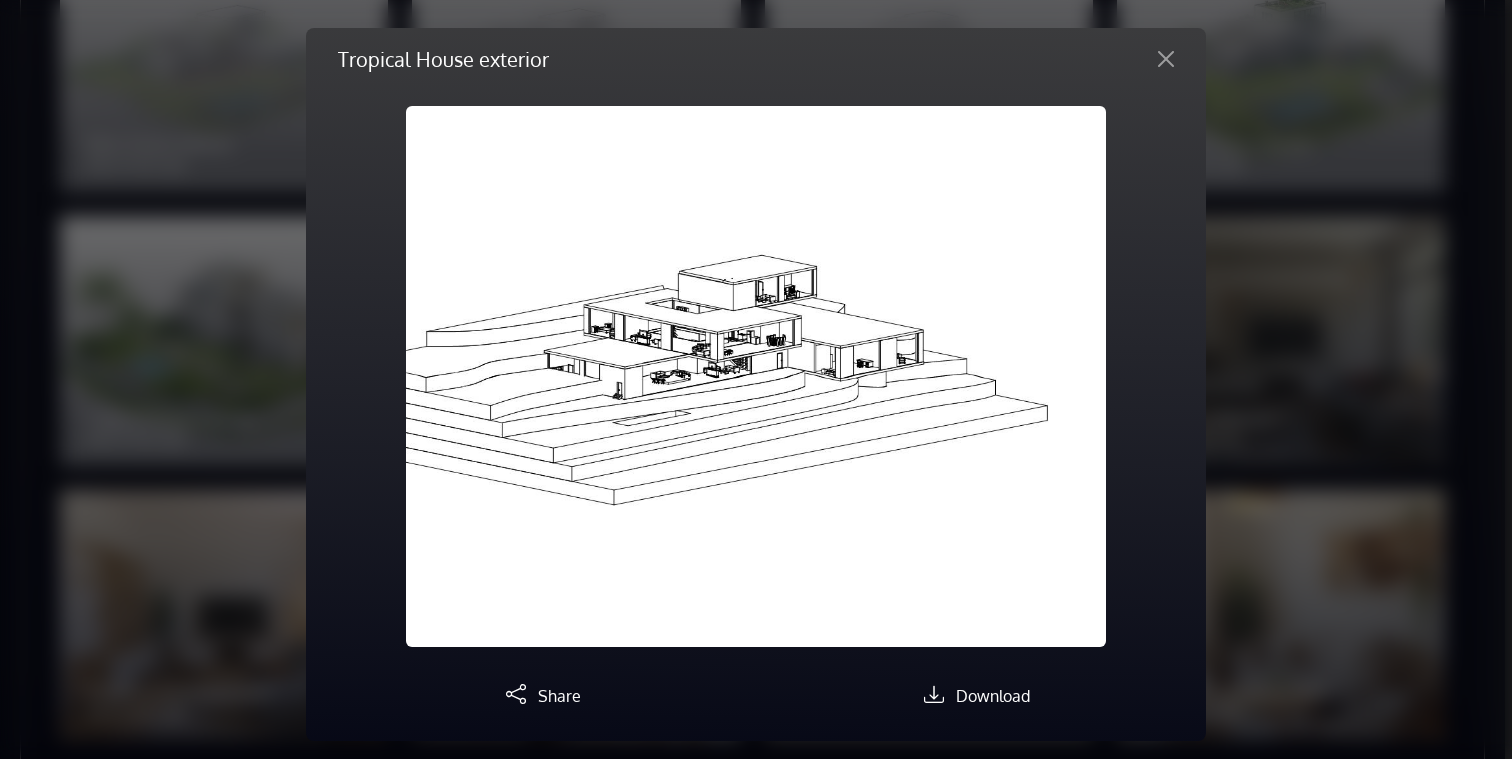 click at bounding box center [1054, 376] 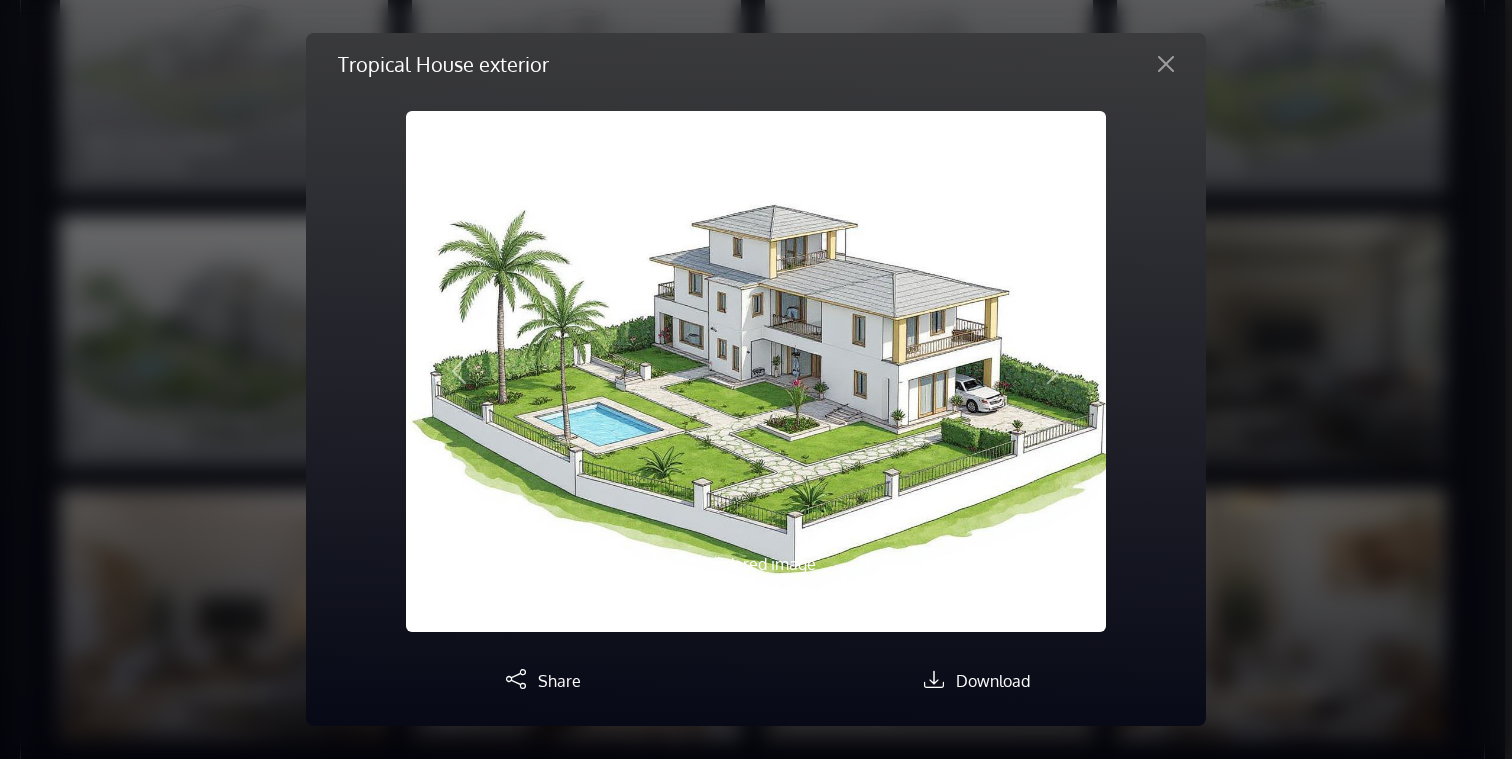click on "Tropical House exterior
Rendered image
Original image
Previous
Next
Share
Download" at bounding box center (756, 379) 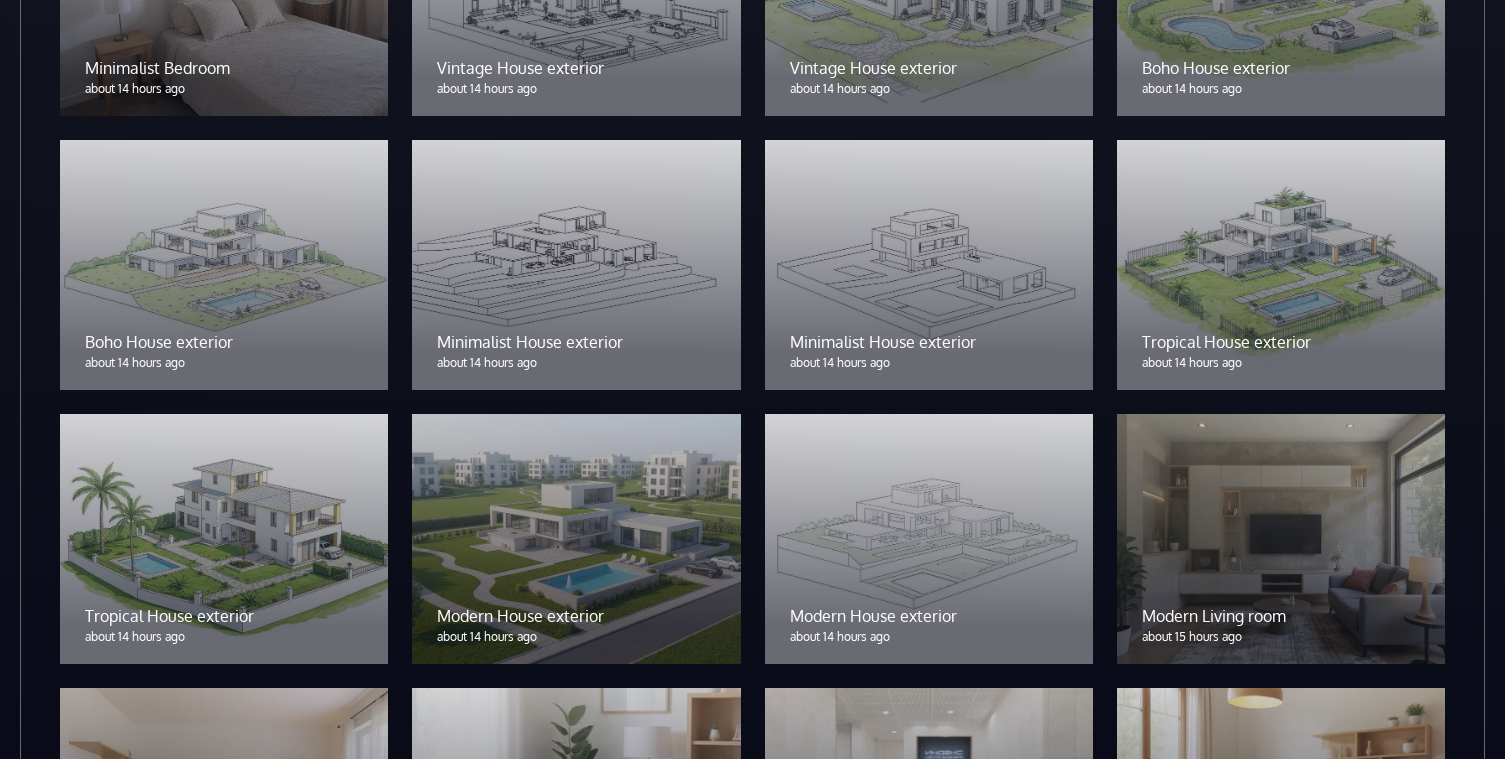 scroll, scrollTop: 4394, scrollLeft: 0, axis: vertical 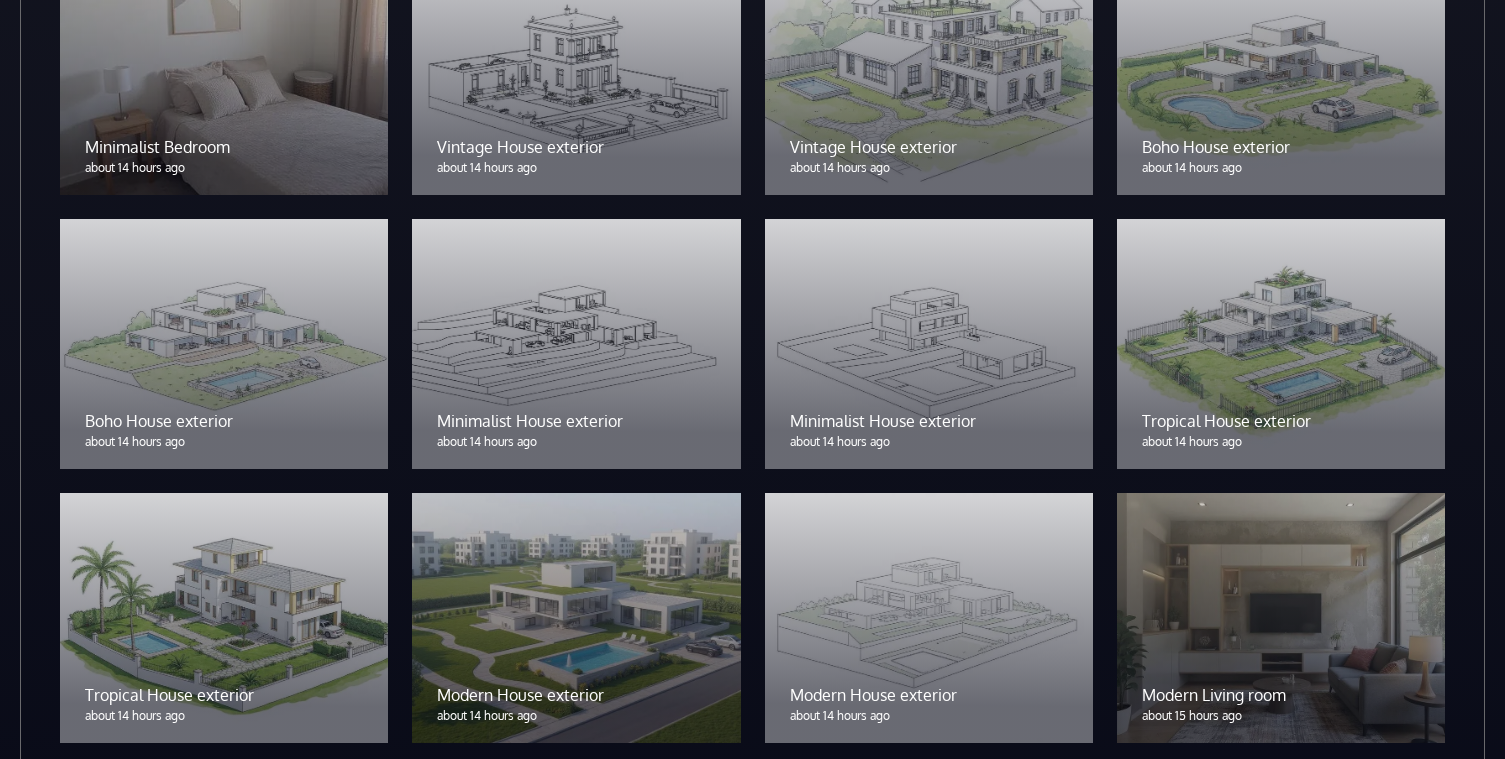click at bounding box center [576, 344] 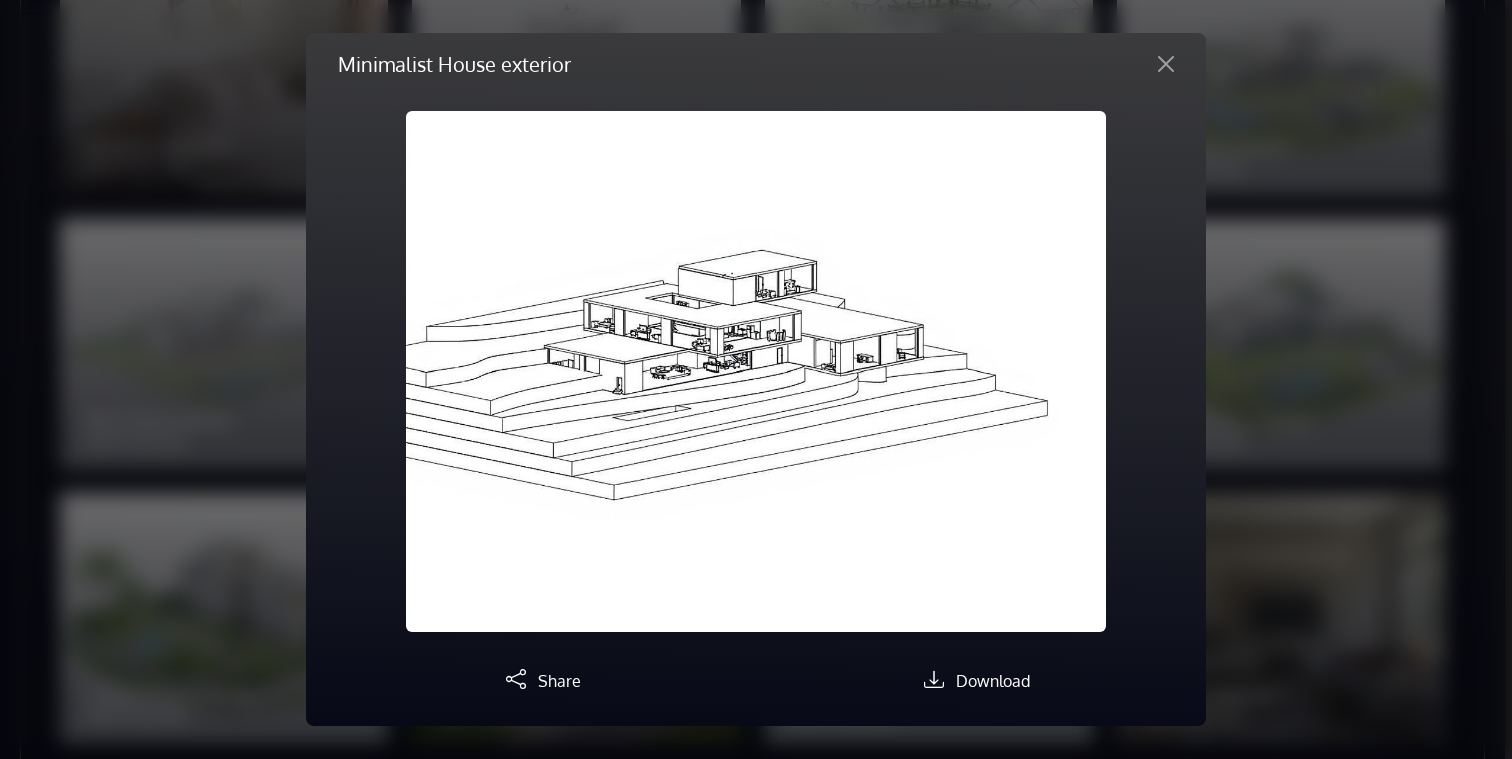click on "Next" at bounding box center (1053, 371) 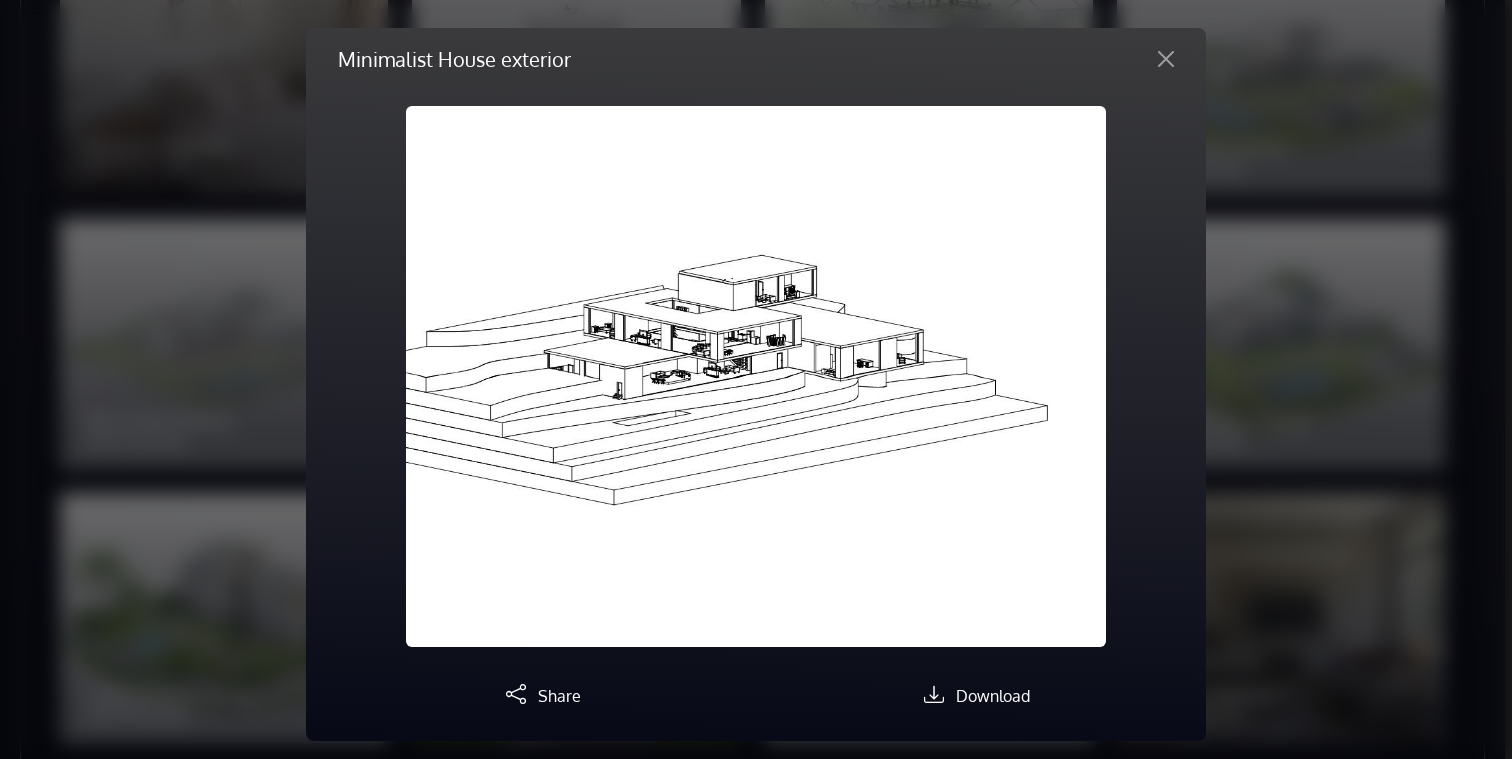 click on "Next" at bounding box center [1053, 376] 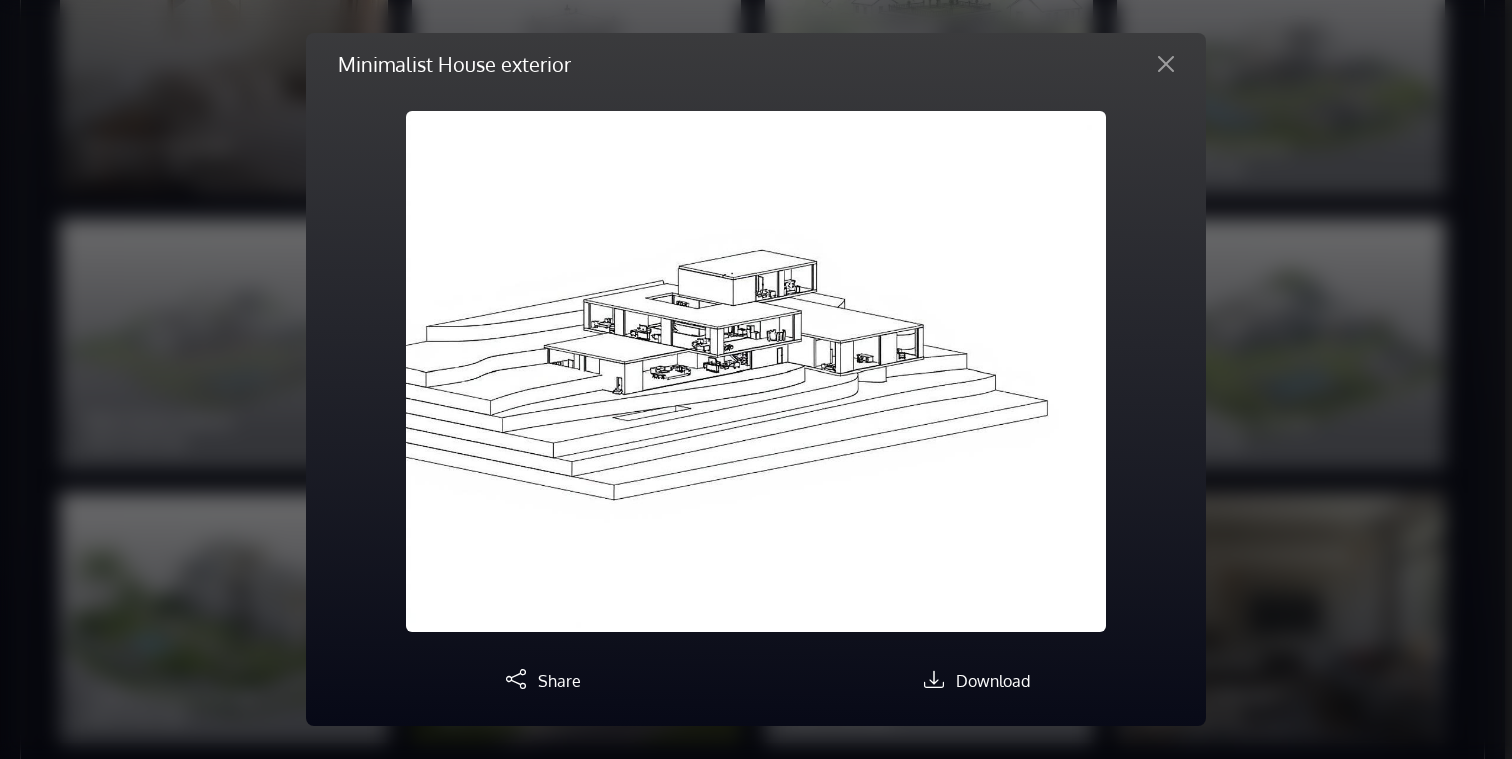 click on "Minimalist House exterior
Rendered image
Original image
Previous
Next
Share
Download" at bounding box center (756, 379) 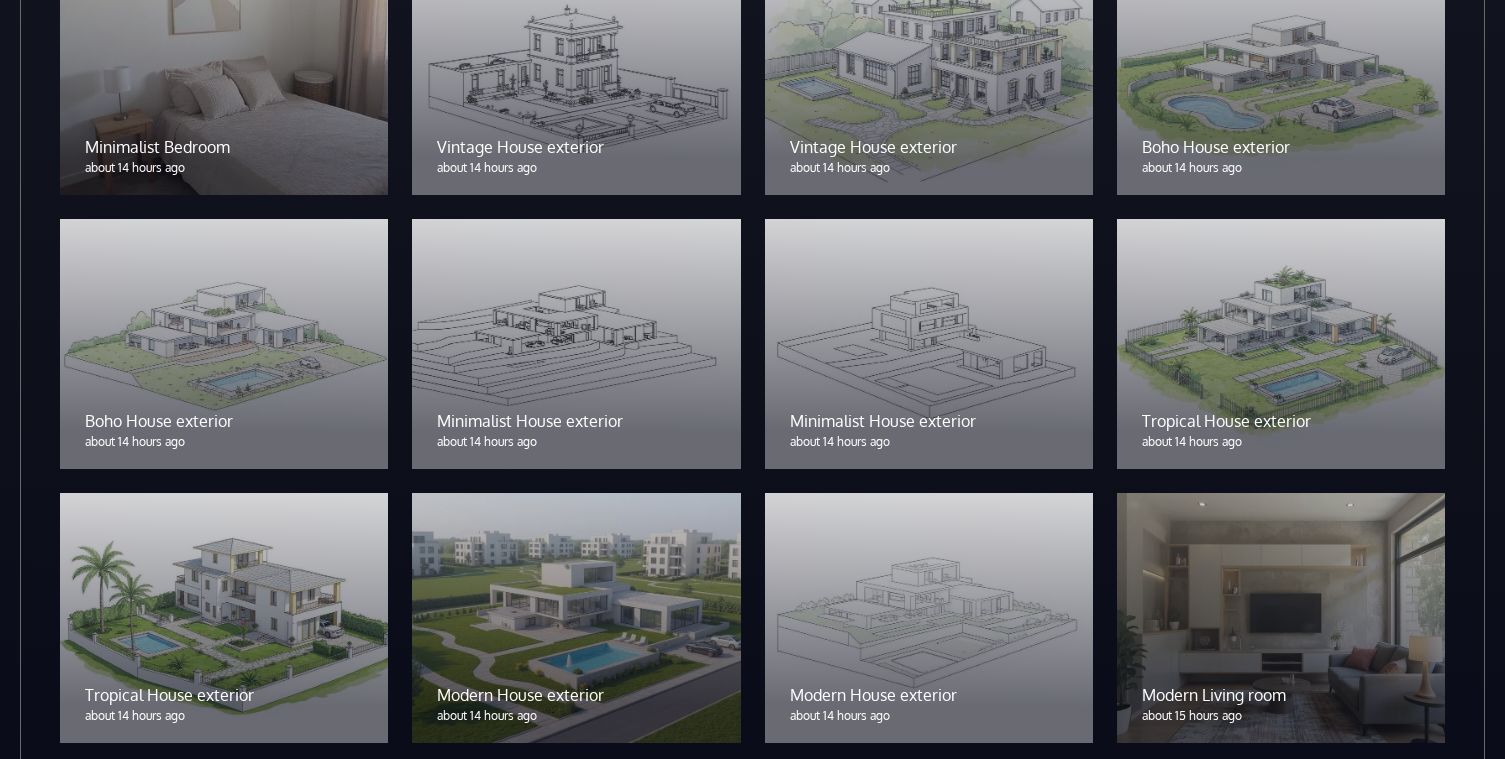 click at bounding box center [1281, 344] 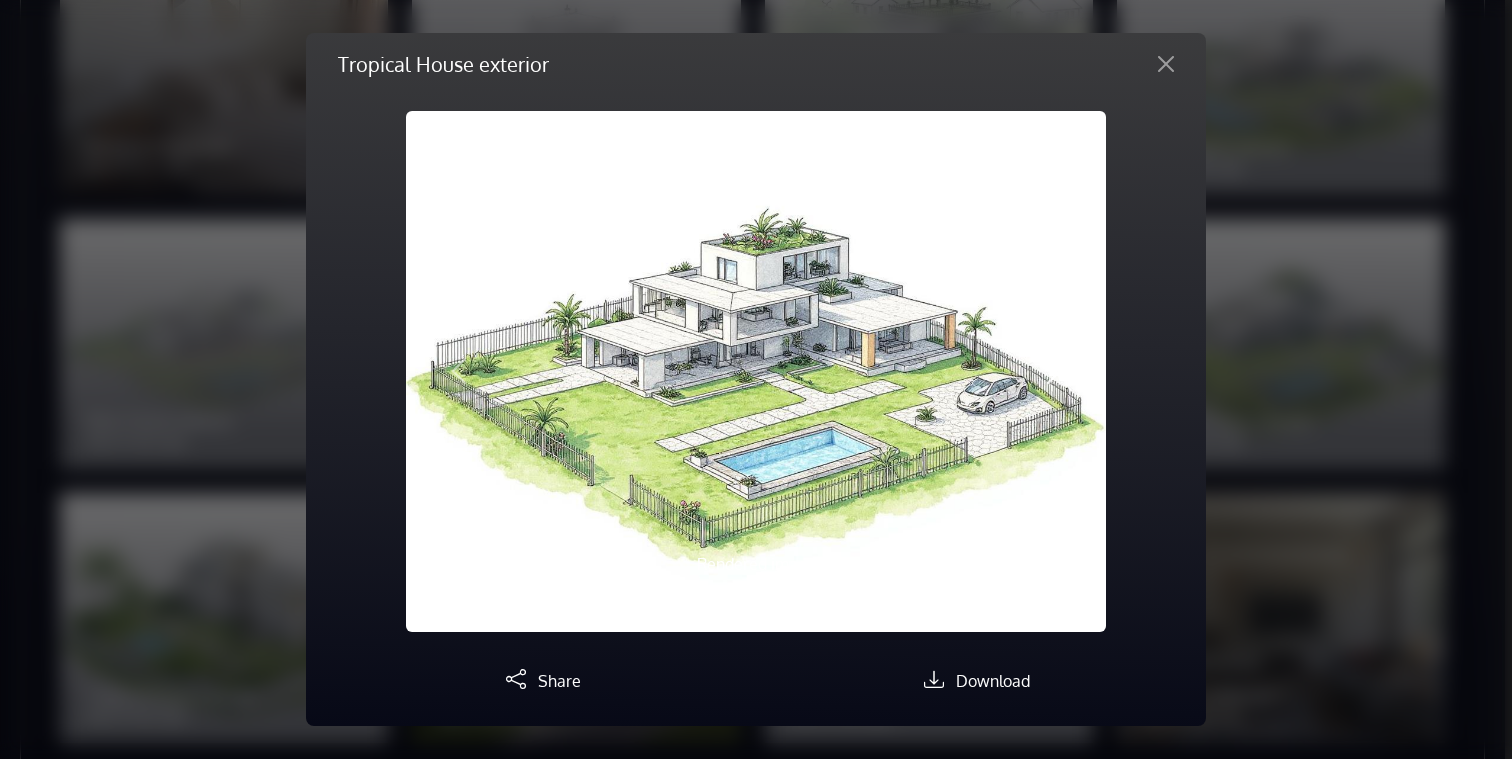 click on "Next" at bounding box center [1053, 371] 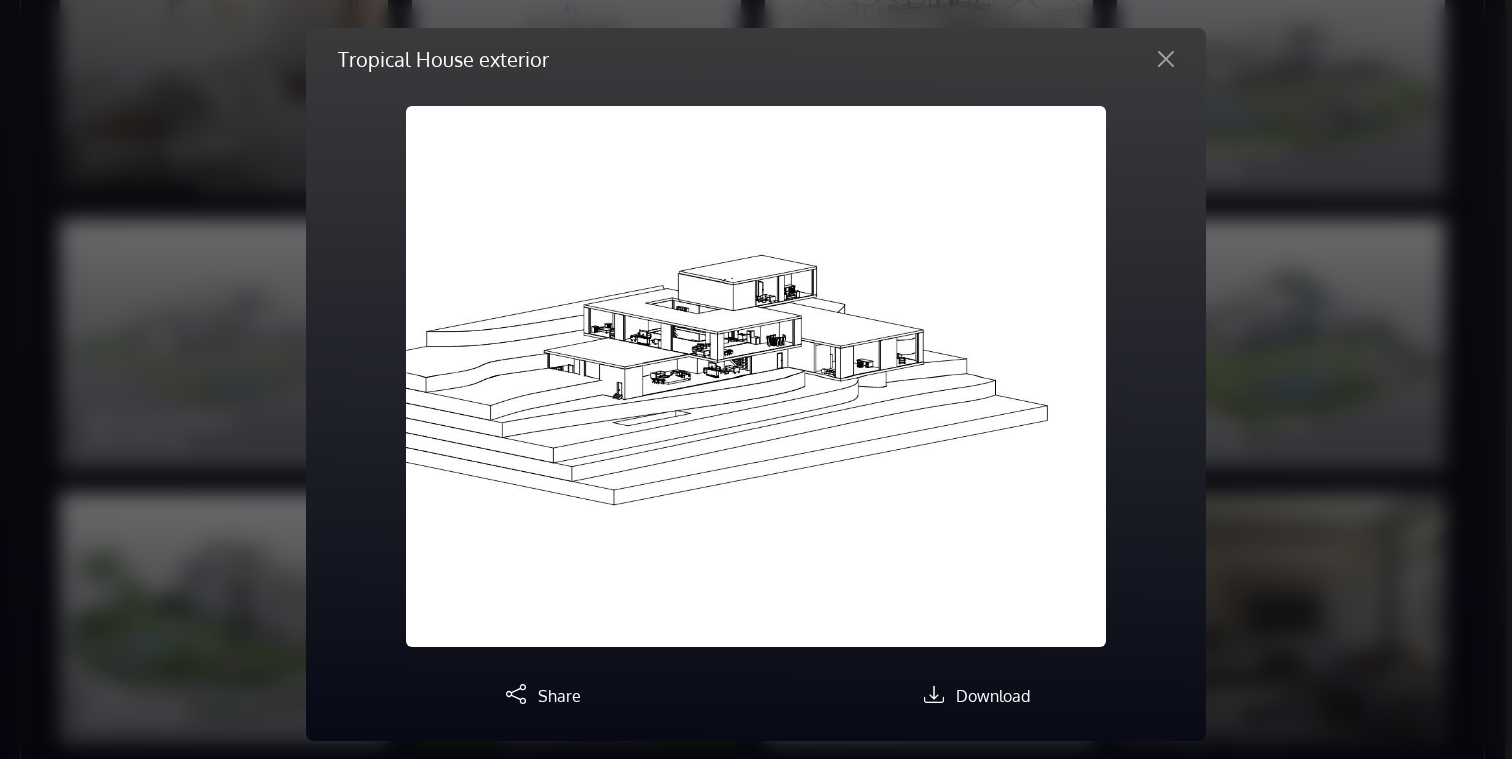 click on "Next" at bounding box center (1053, 376) 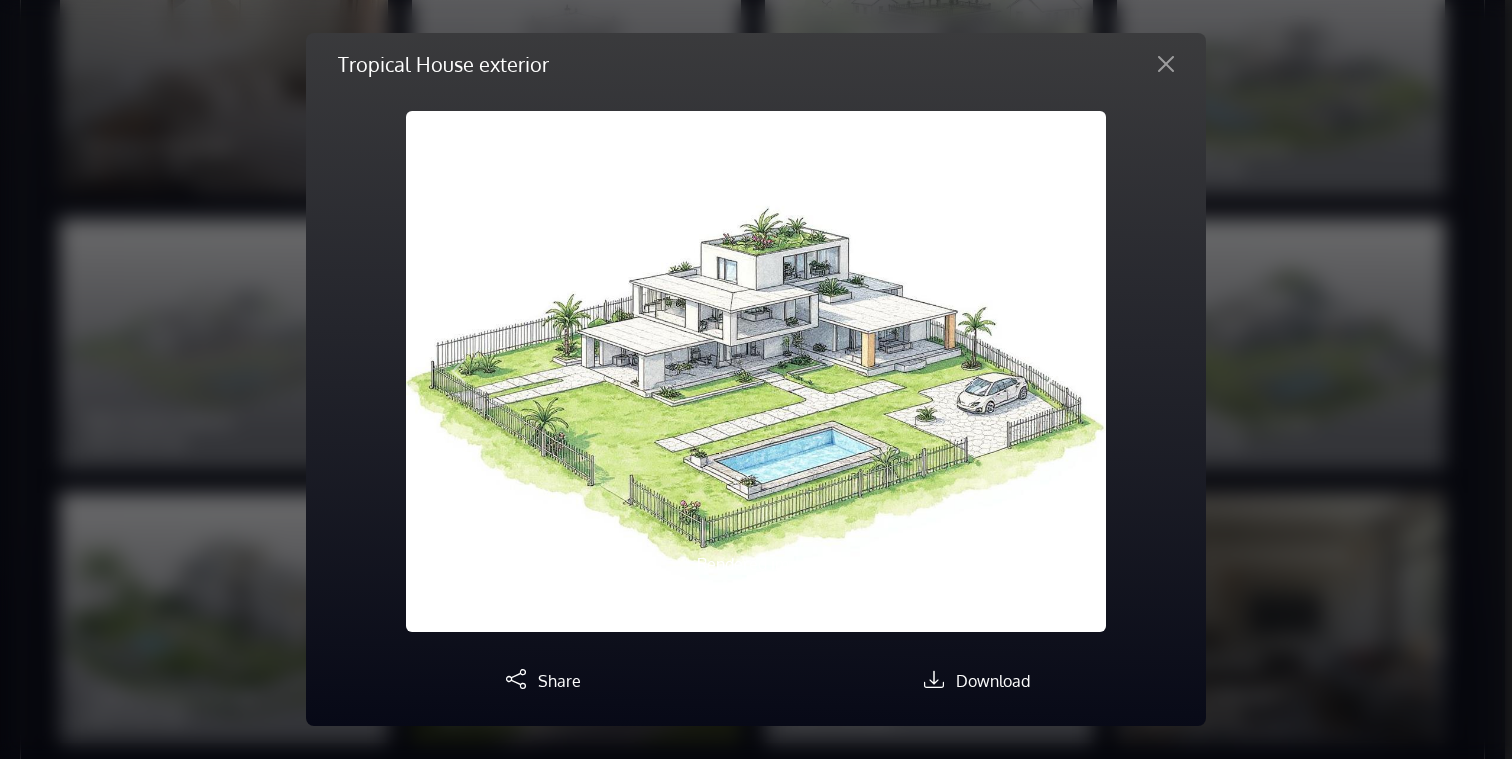 click on "Next" at bounding box center (1053, 371) 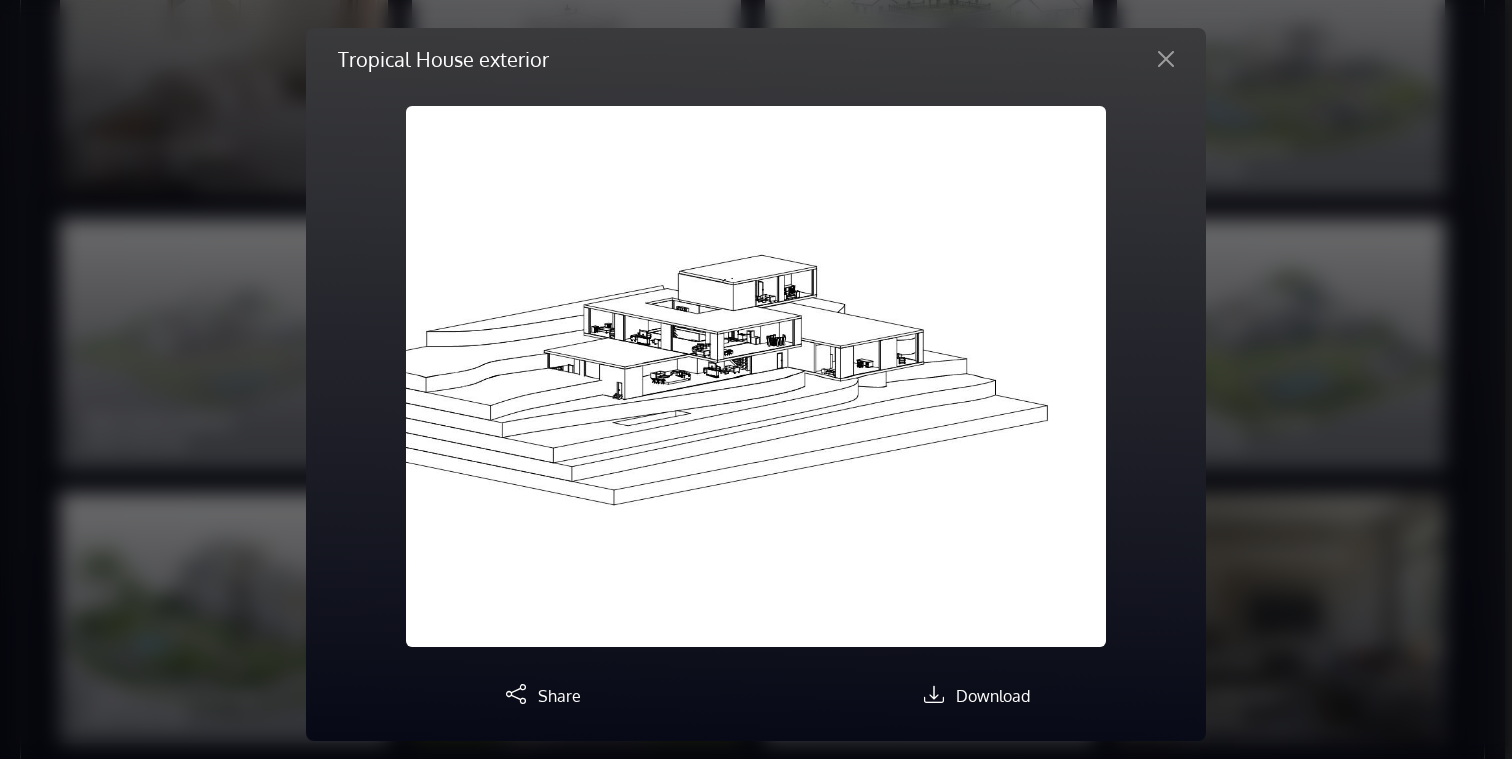 click on "Next" at bounding box center (1053, 376) 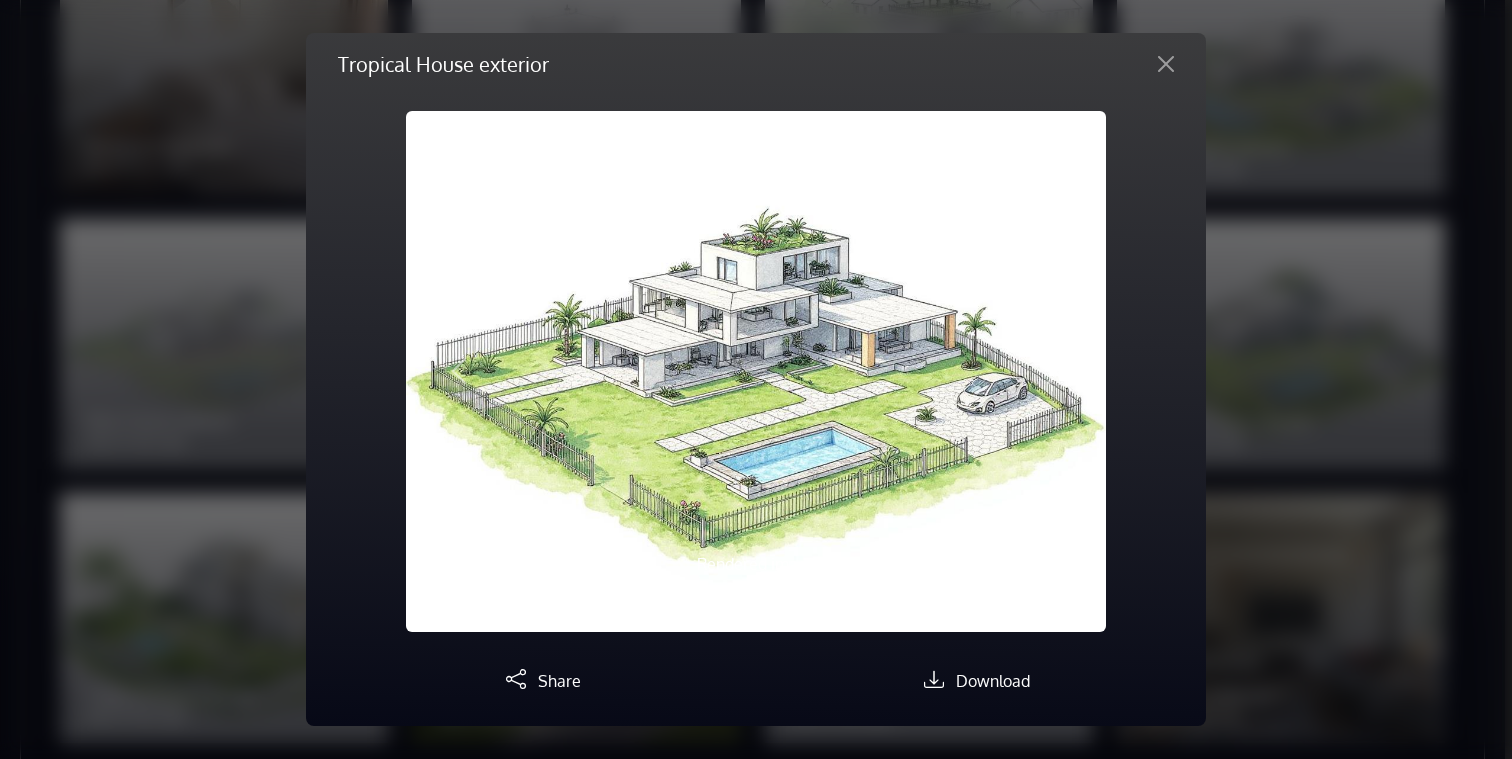 click on "Tropical House exterior
Rendered image
Original image
Previous
Next
Share
Download" at bounding box center (756, 379) 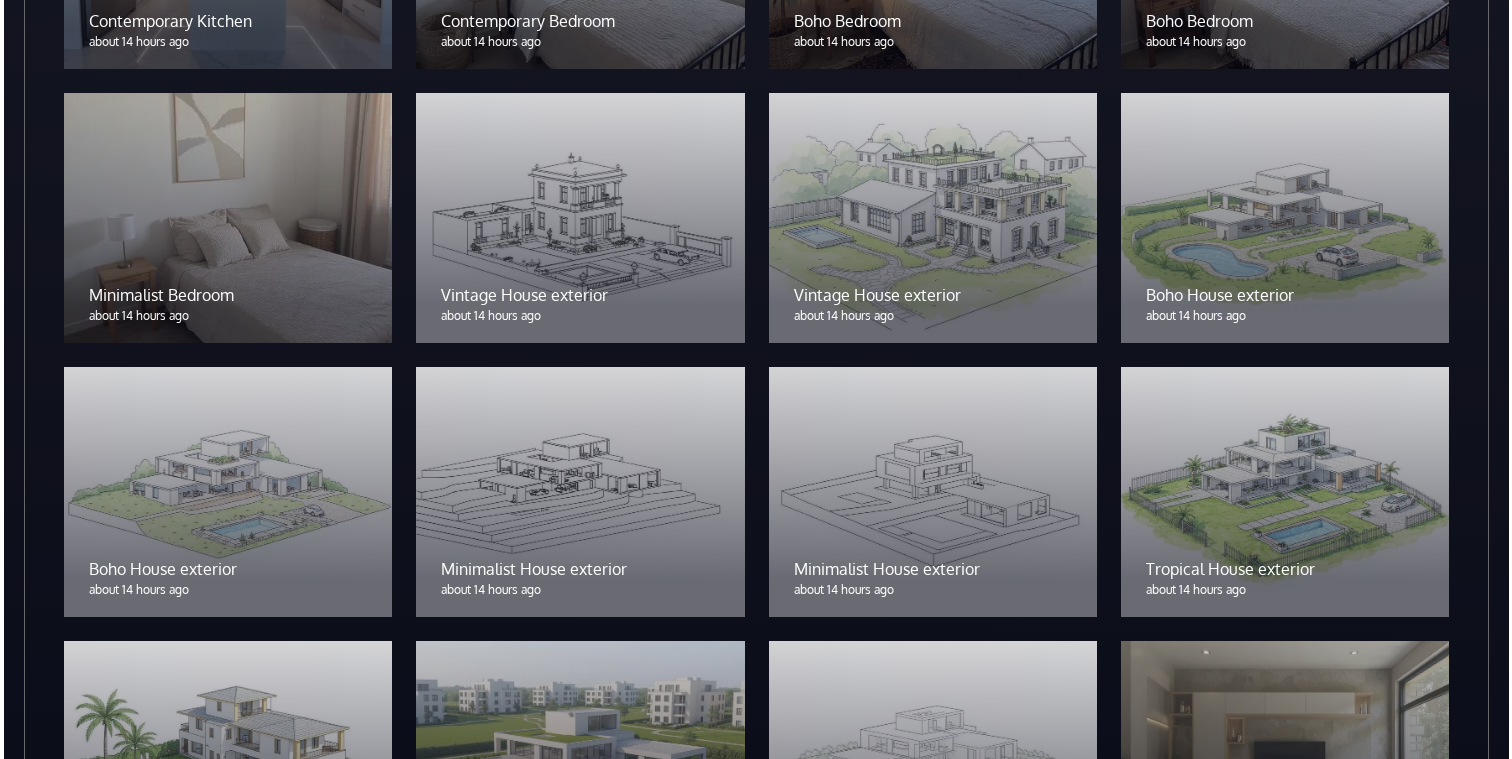scroll, scrollTop: 4692, scrollLeft: 0, axis: vertical 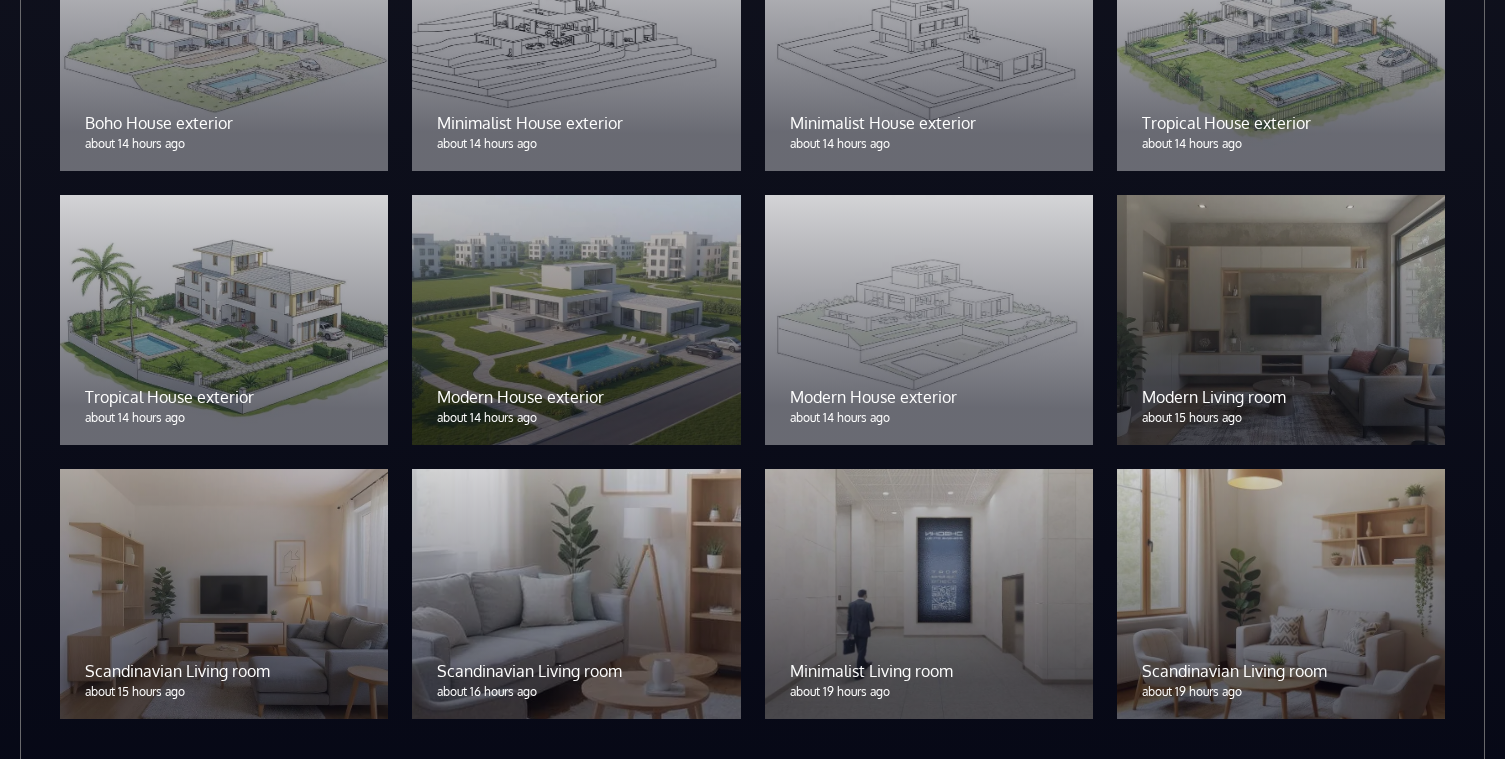 click at bounding box center (929, 594) 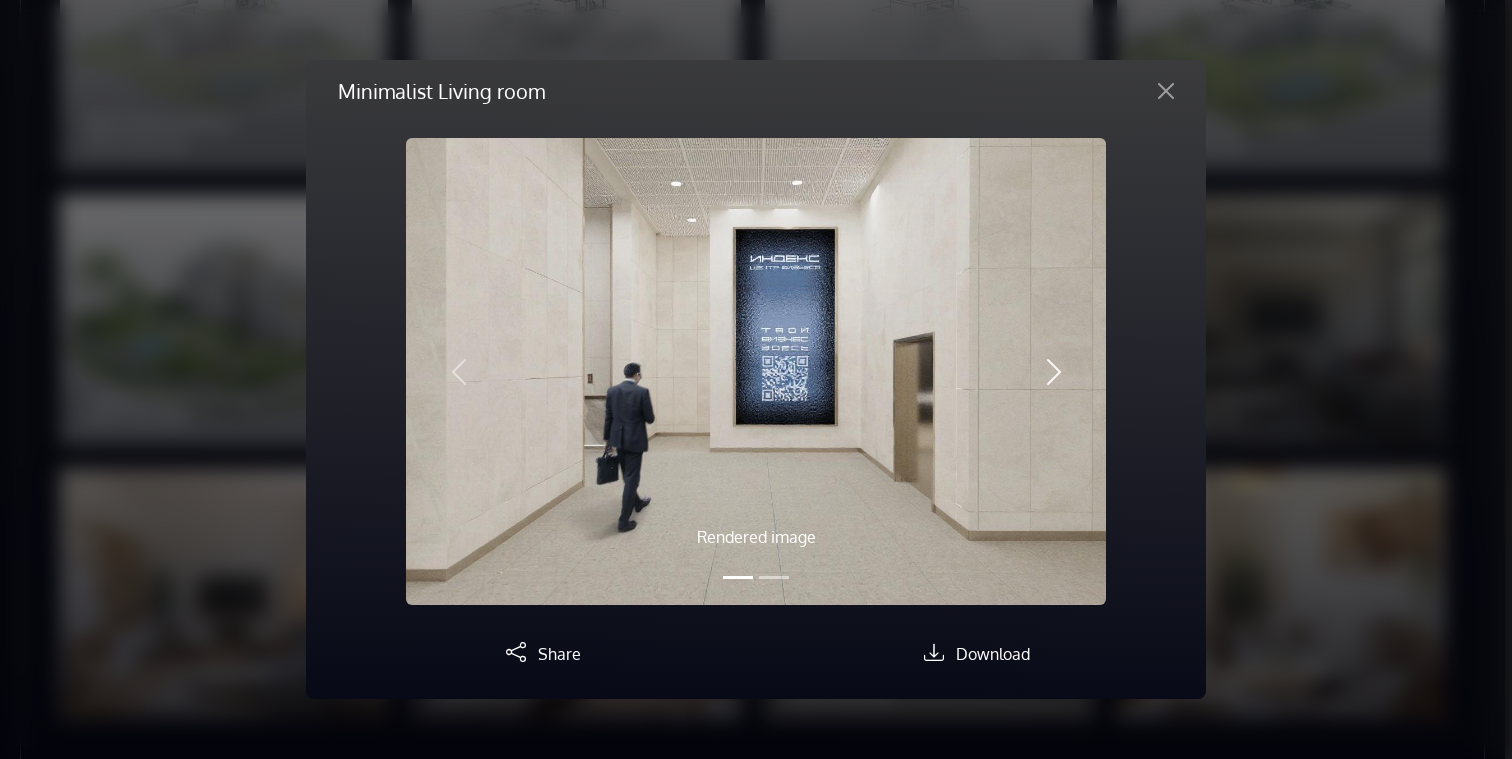 click on "Next" at bounding box center (1053, 371) 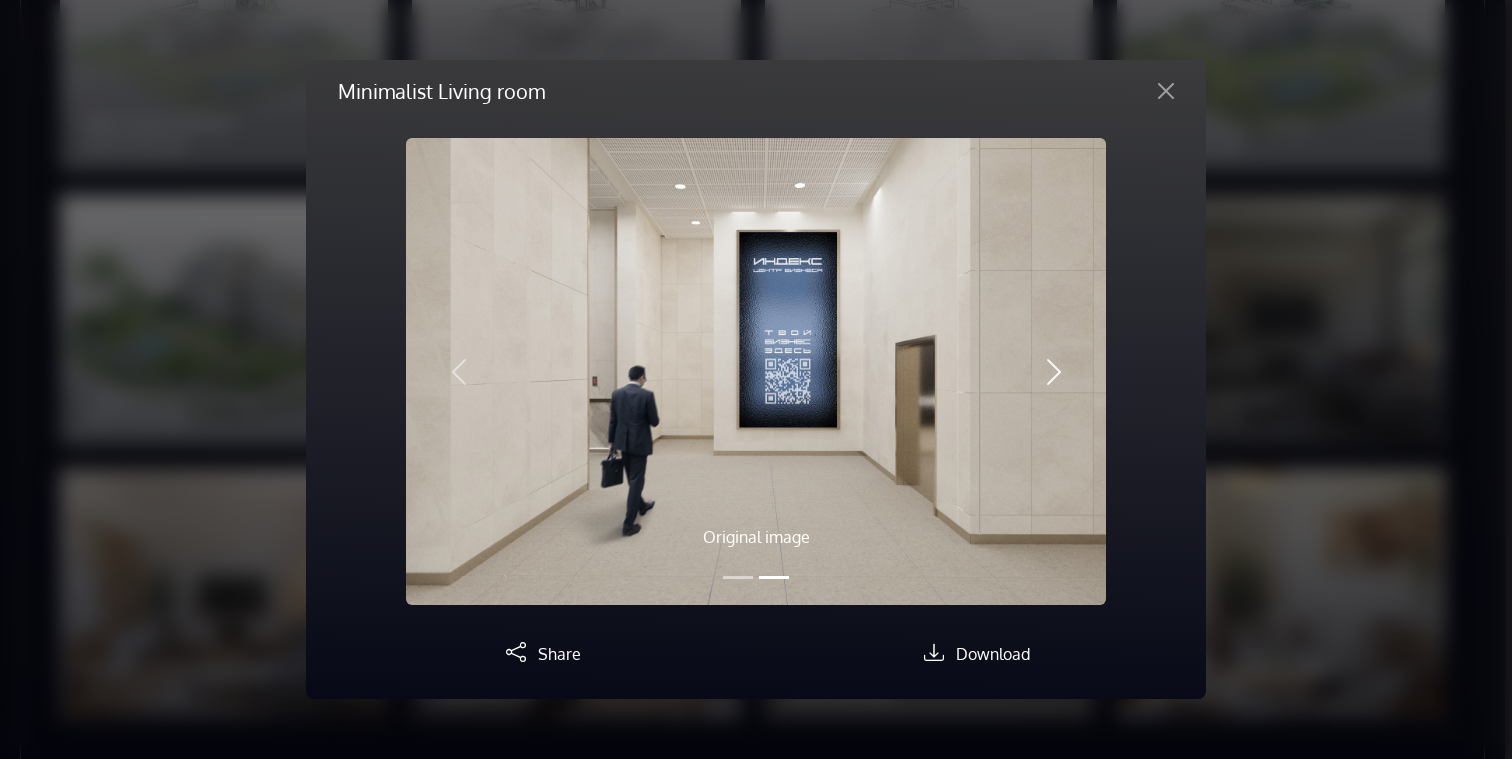 click on "Next" at bounding box center [1053, 371] 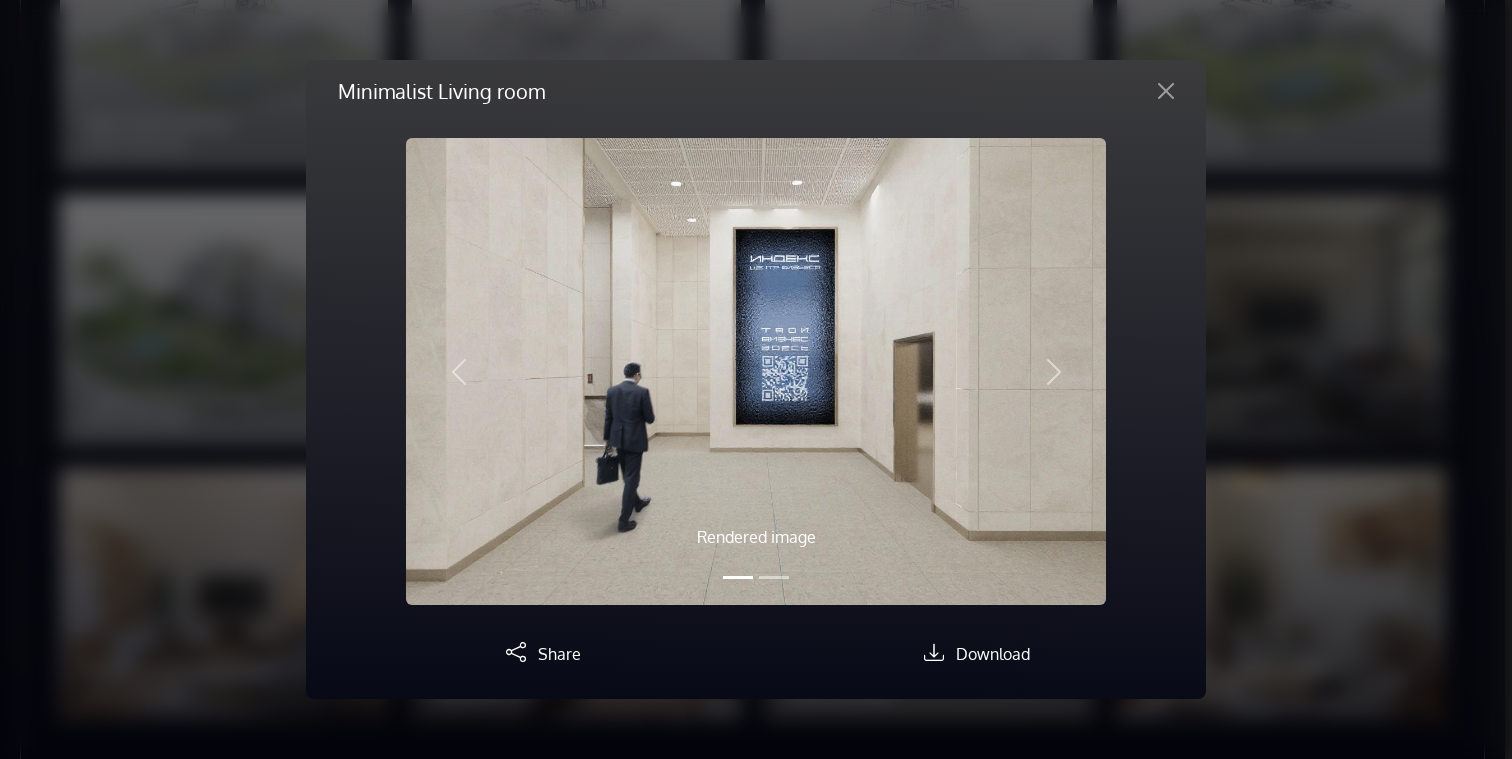 click on "Minimalist Living room
Rendered image
Original image
Previous
Next
Share
Download" at bounding box center [756, 379] 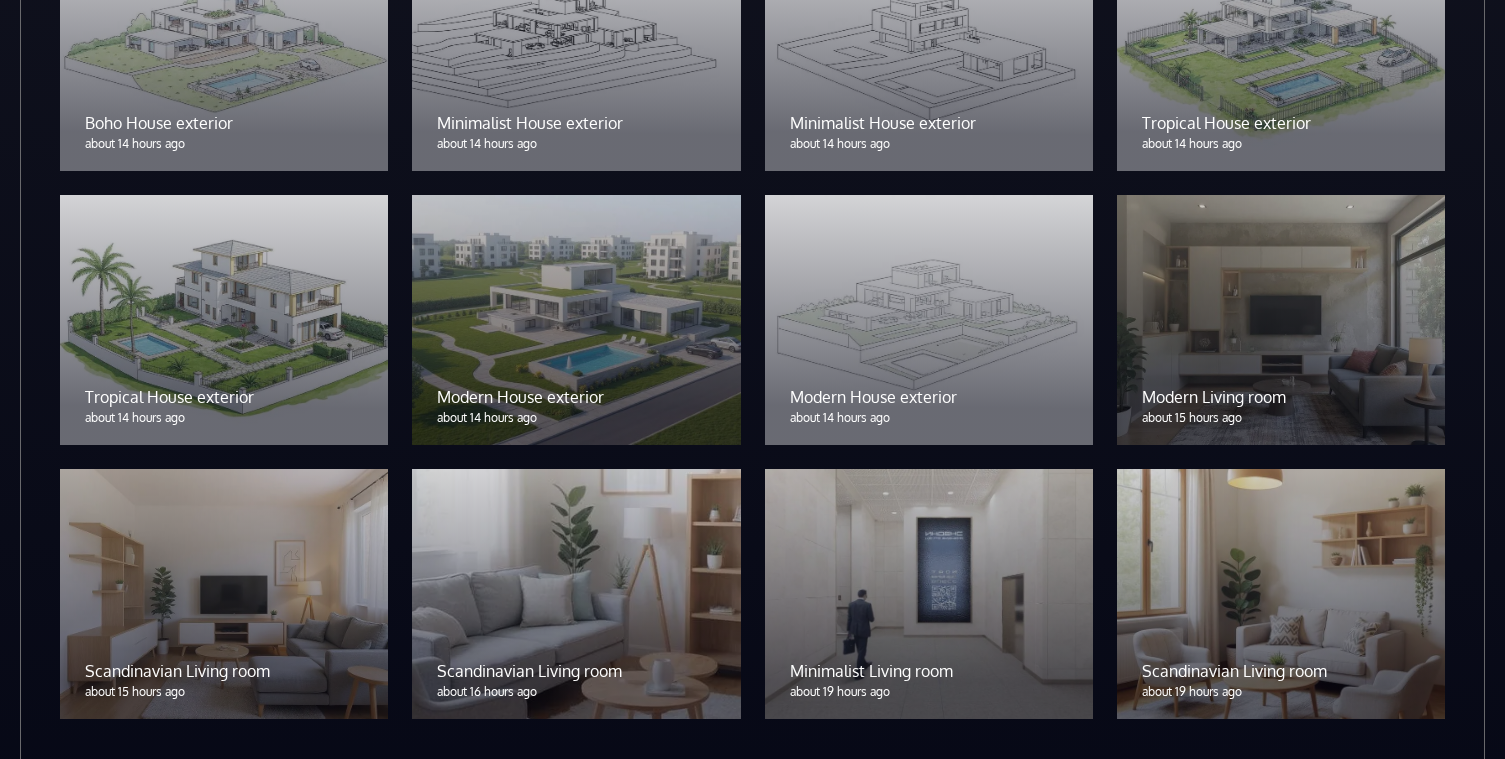 click at bounding box center (576, 594) 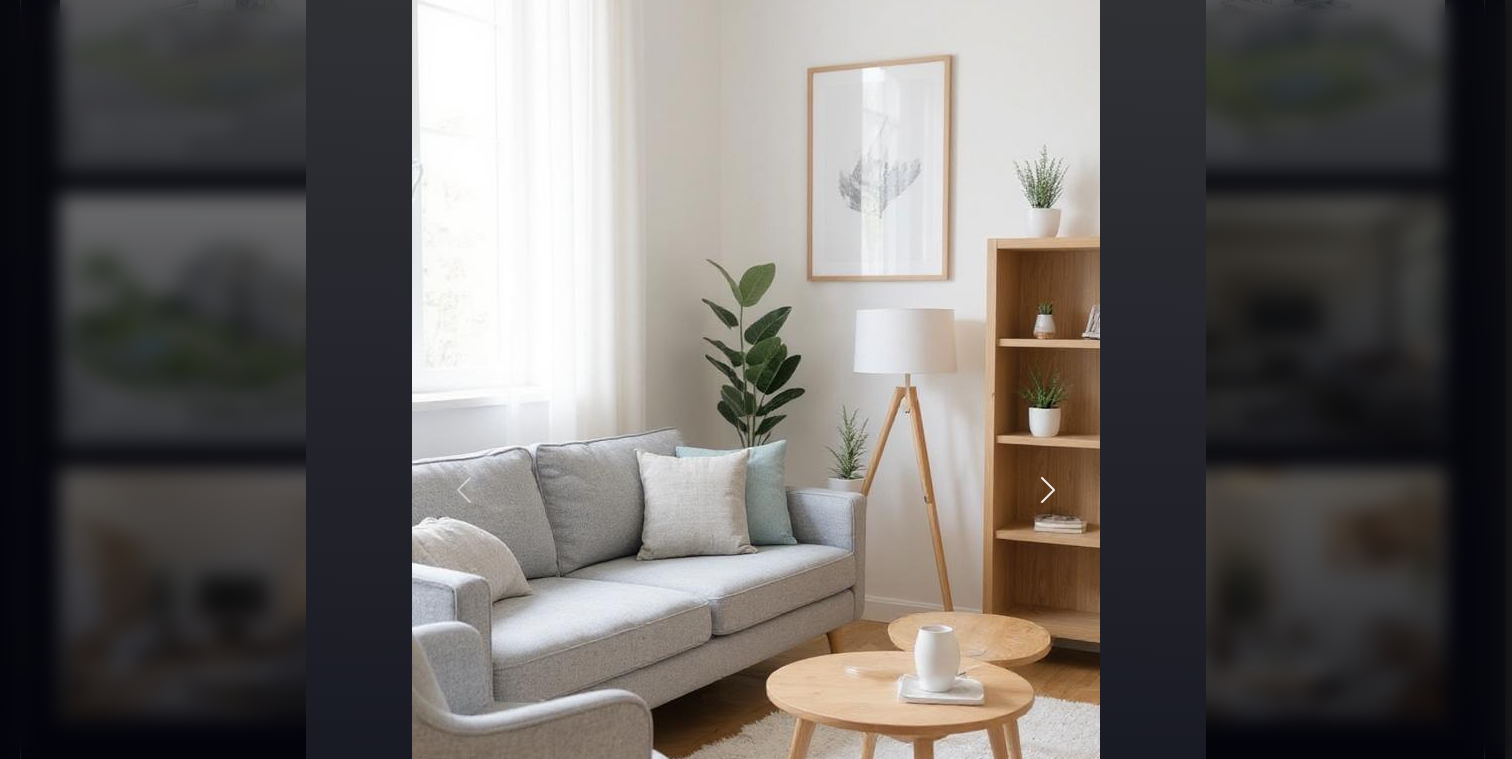 scroll, scrollTop: 508, scrollLeft: 0, axis: vertical 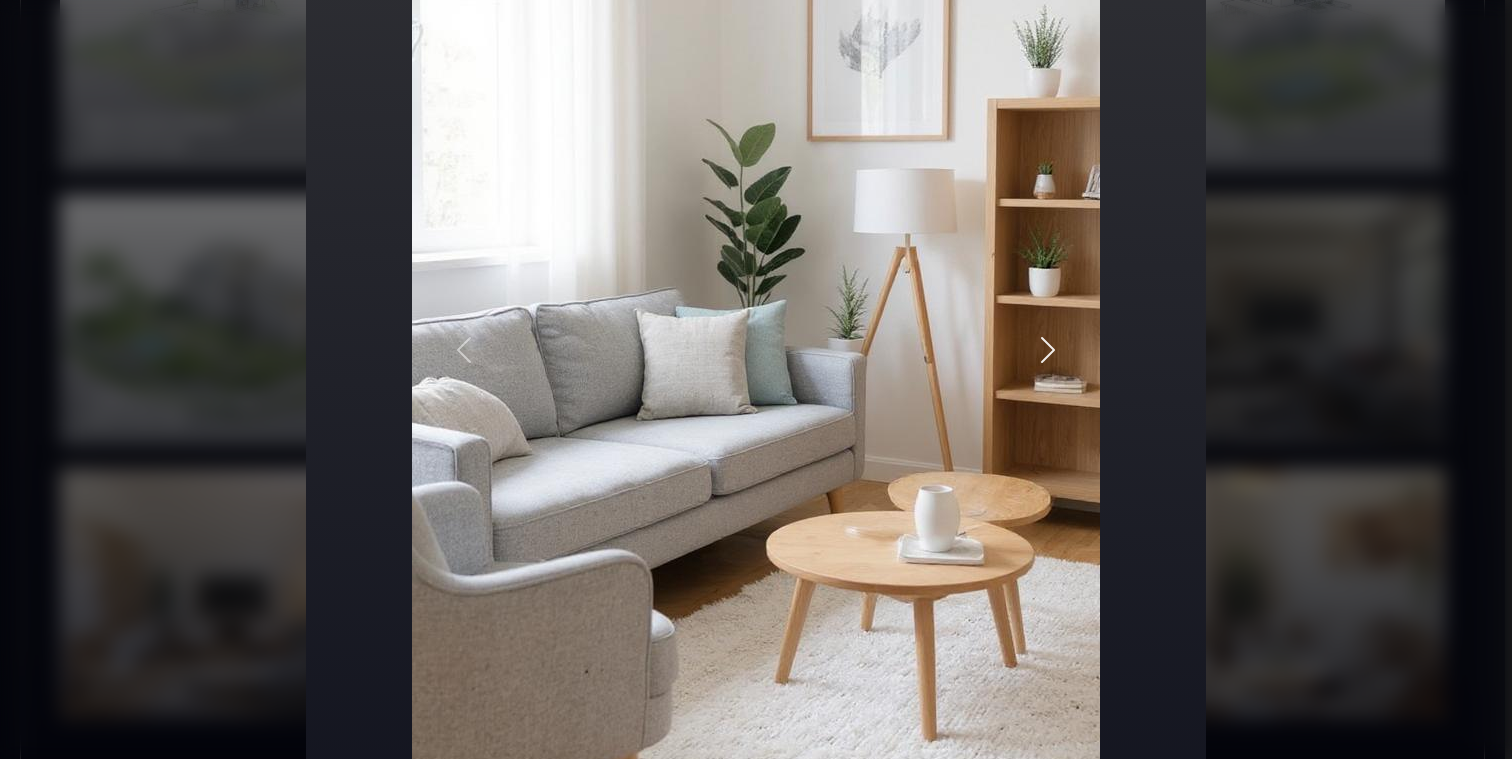 click on "Next" at bounding box center (1048, 350) 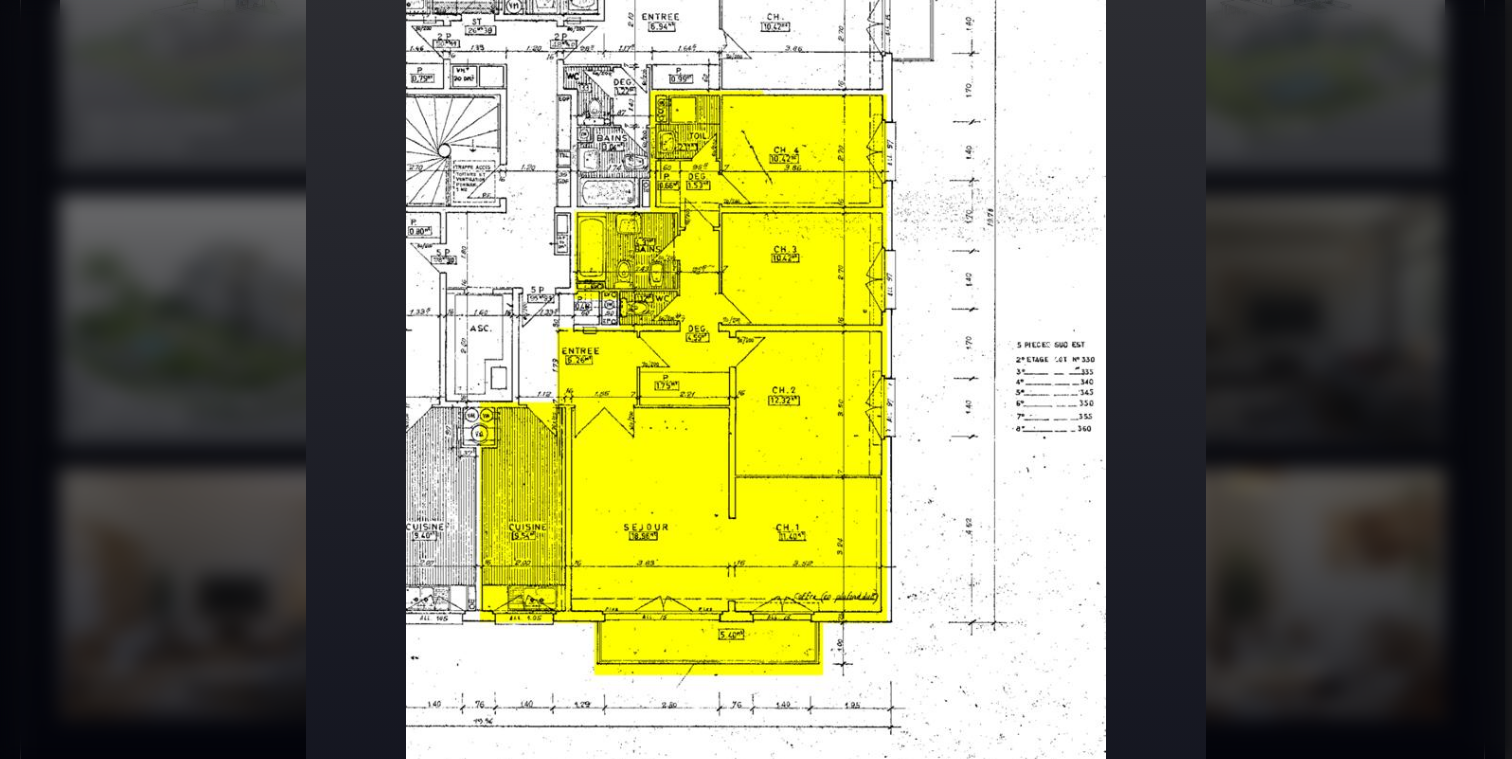 click on "Next" at bounding box center (1053, 356) 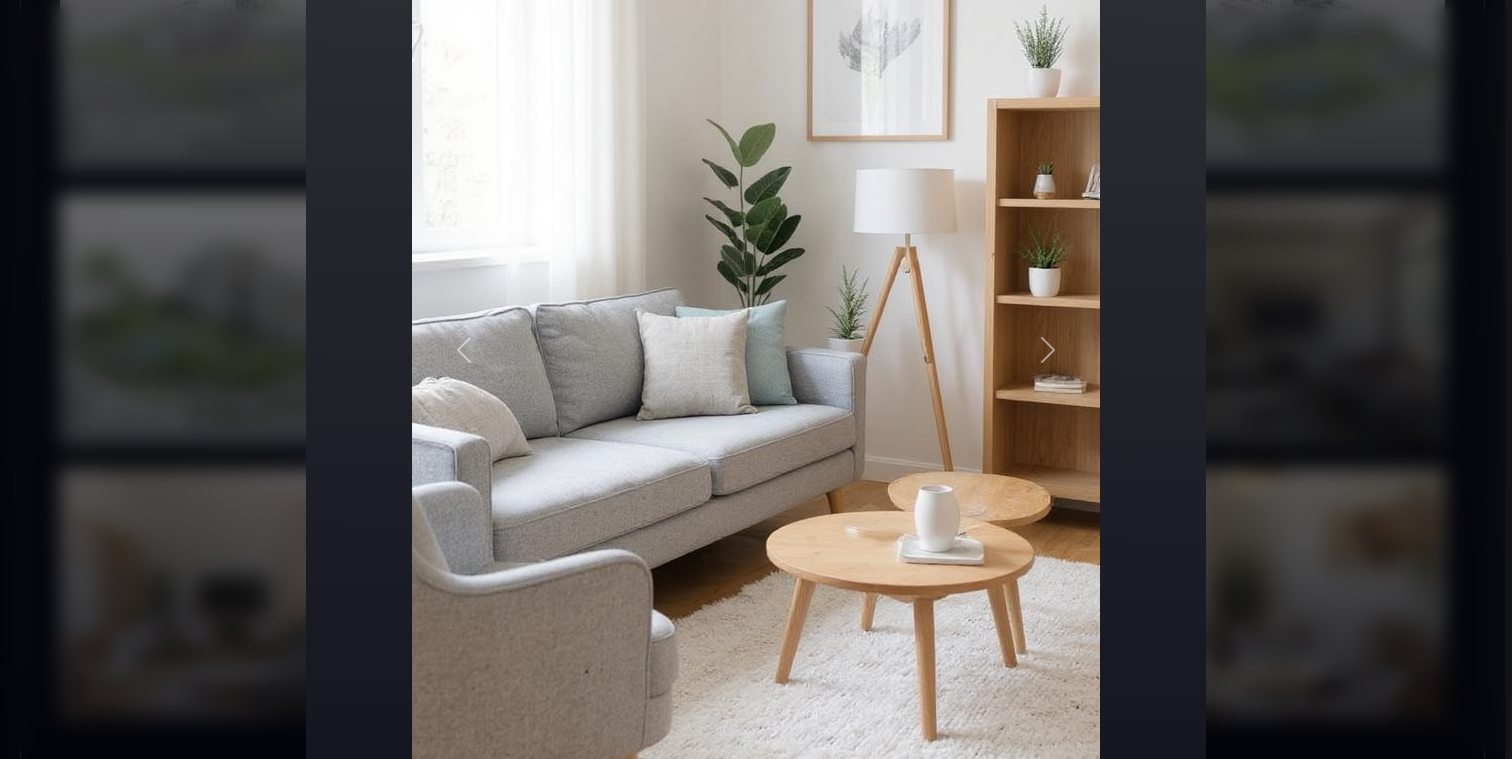 click on "Scandinavian Living room
Rendered image
Original image
Previous
Next
Share
Download" at bounding box center (756, 379) 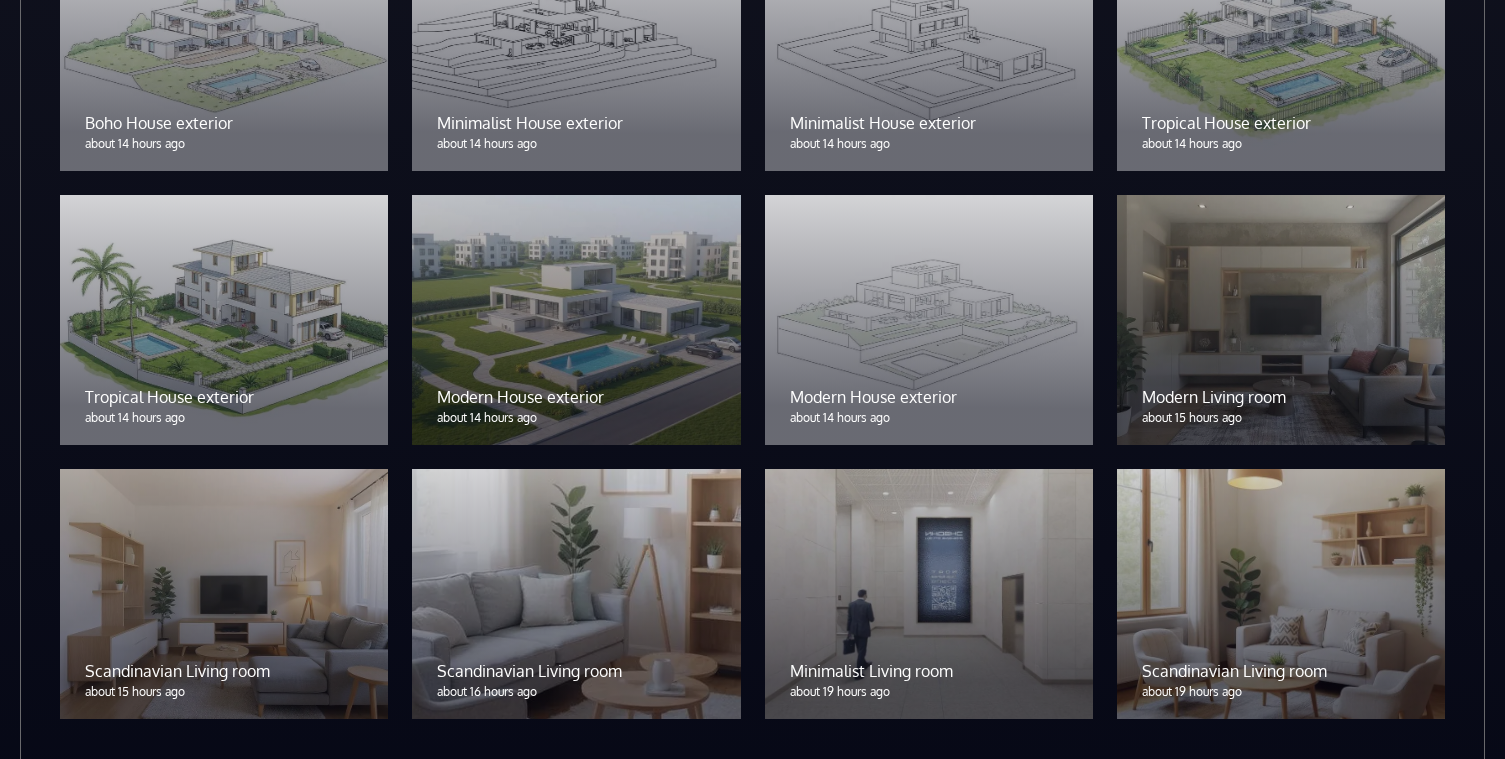 click at bounding box center (224, 594) 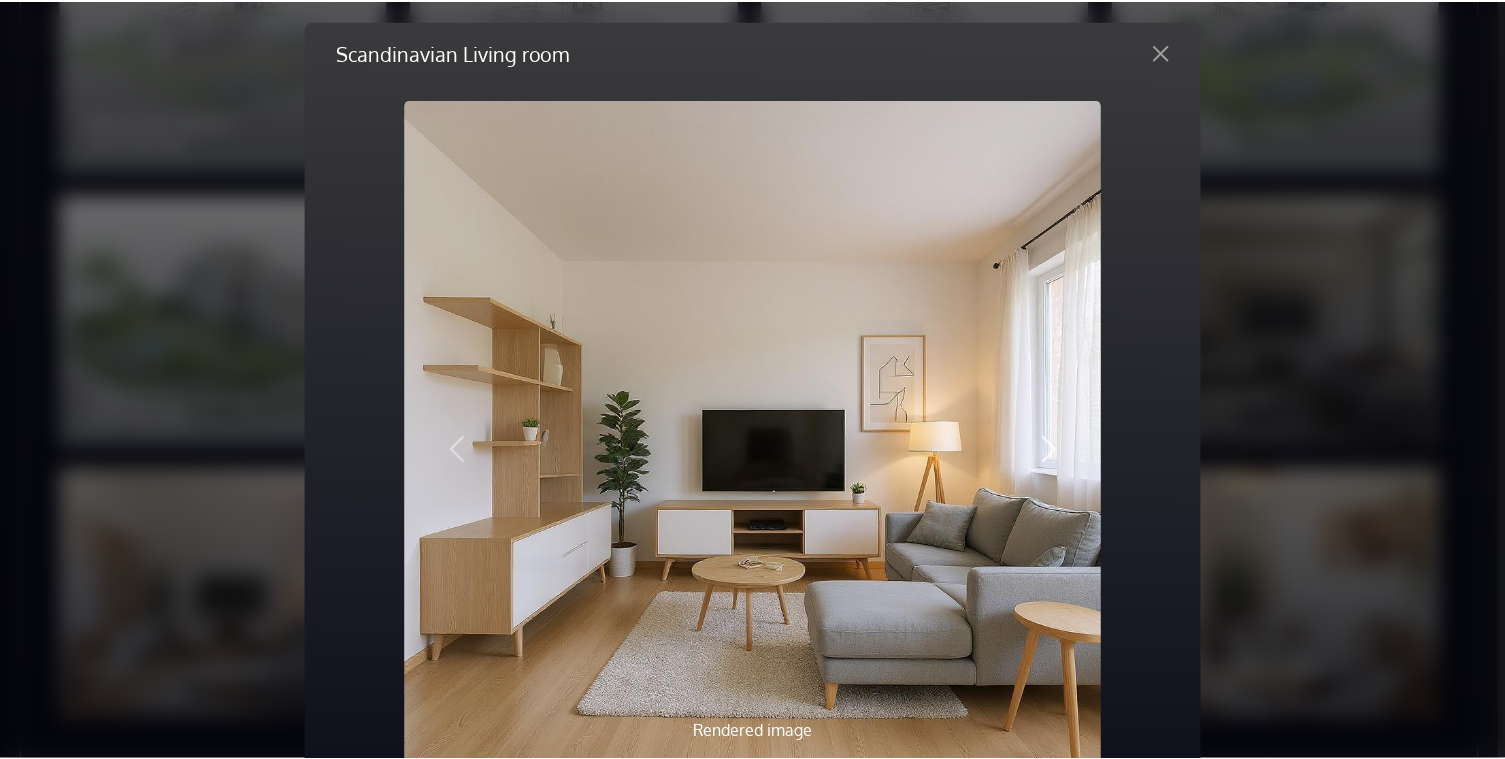 scroll, scrollTop: 0, scrollLeft: 0, axis: both 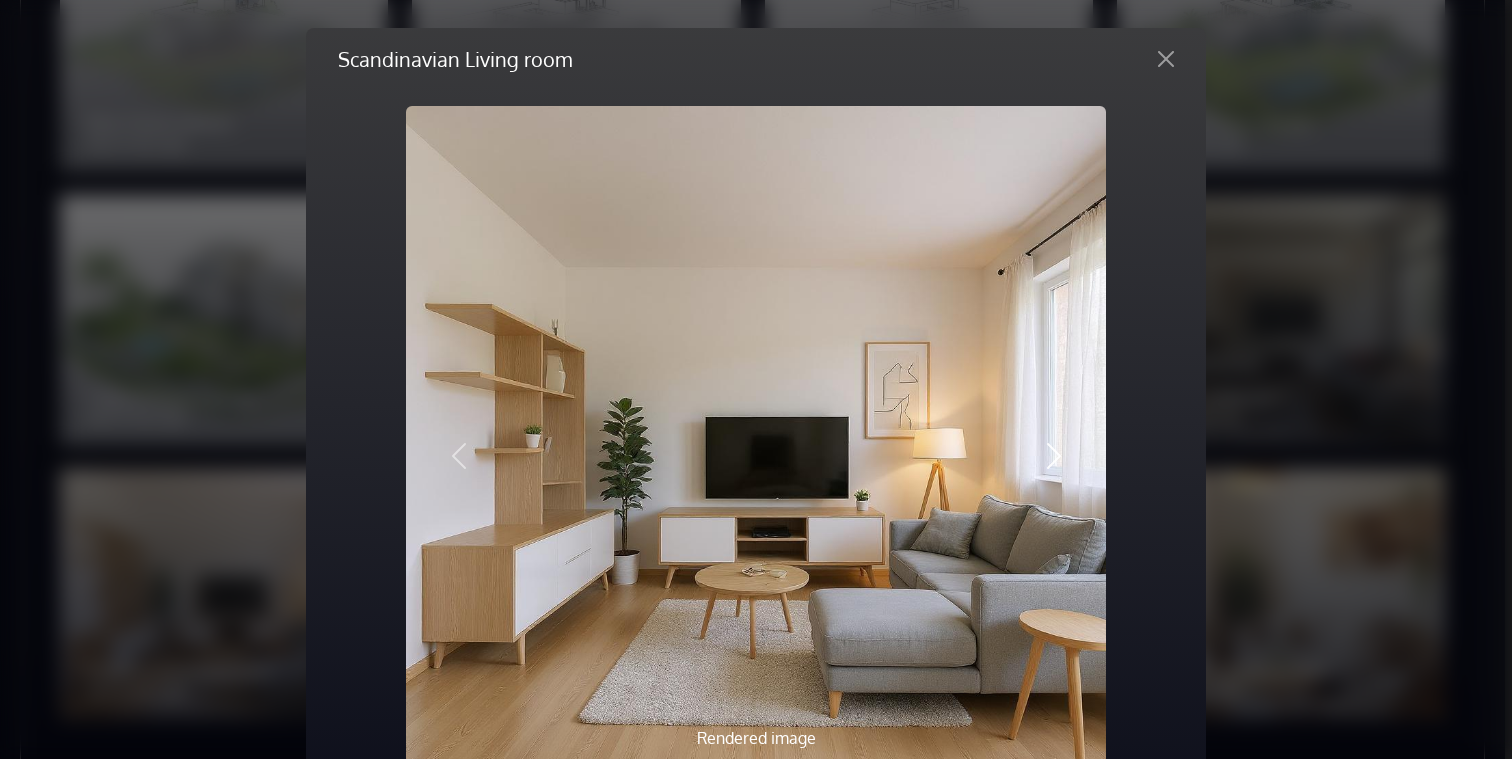 click at bounding box center (1054, 456) 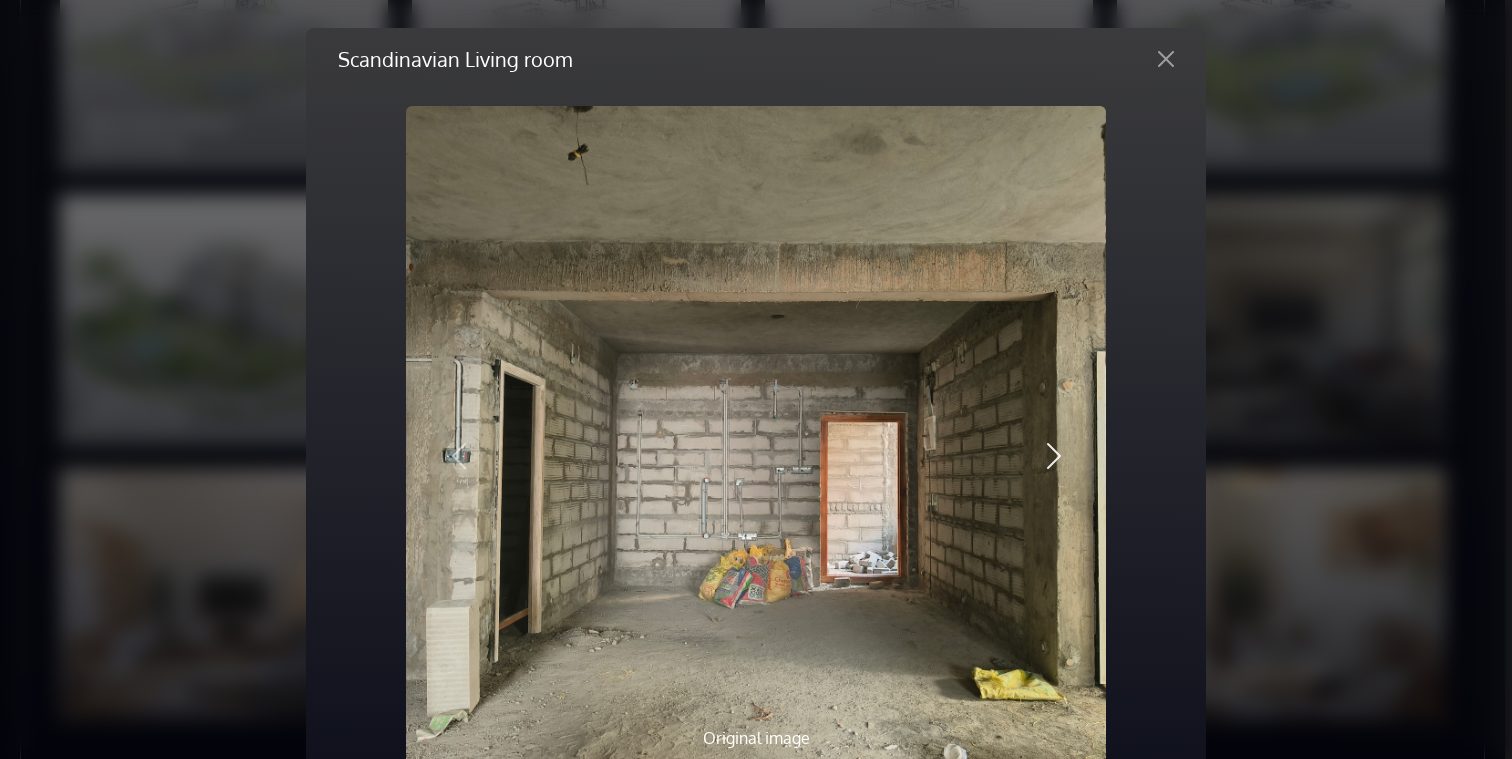 click at bounding box center (1054, 456) 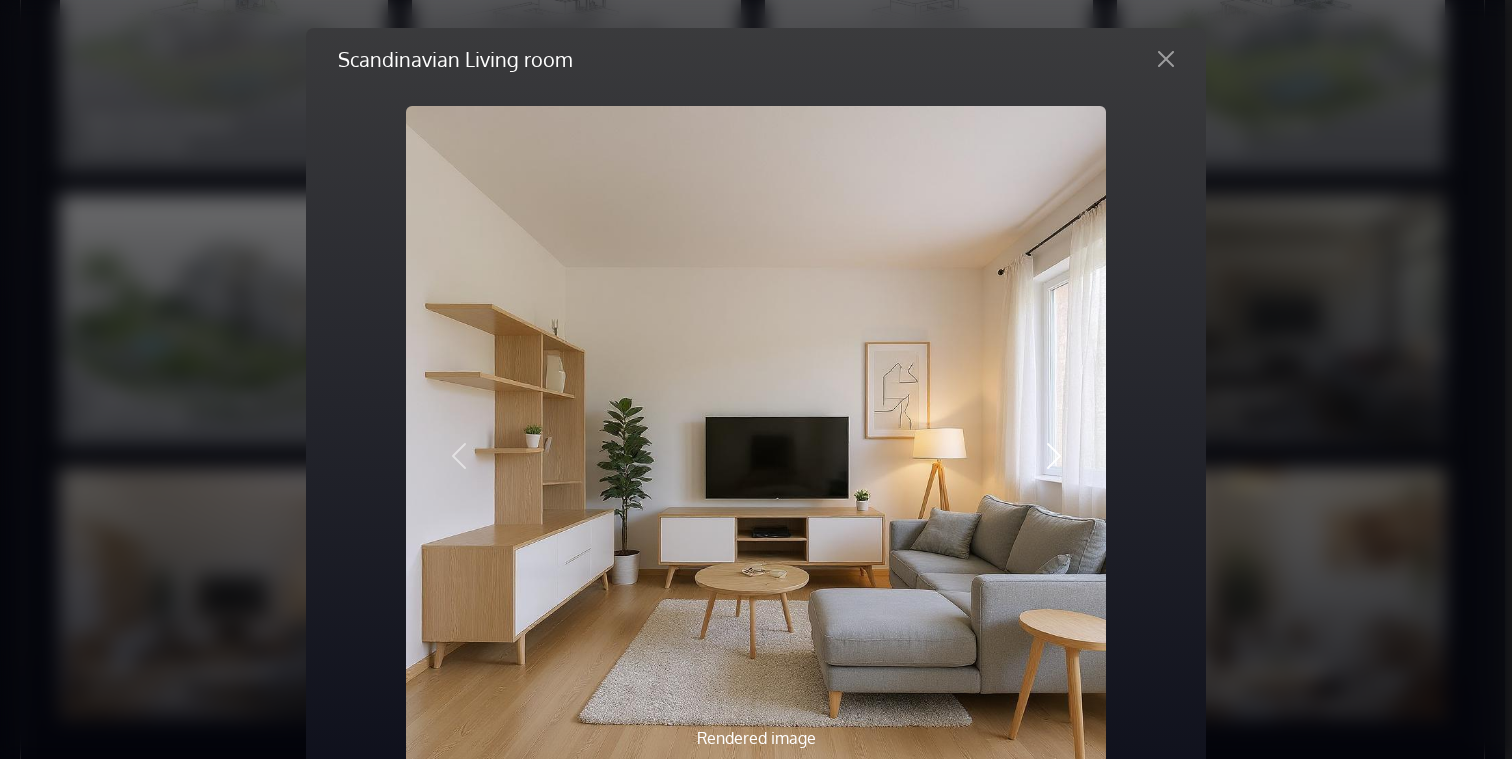 click at bounding box center [1054, 456] 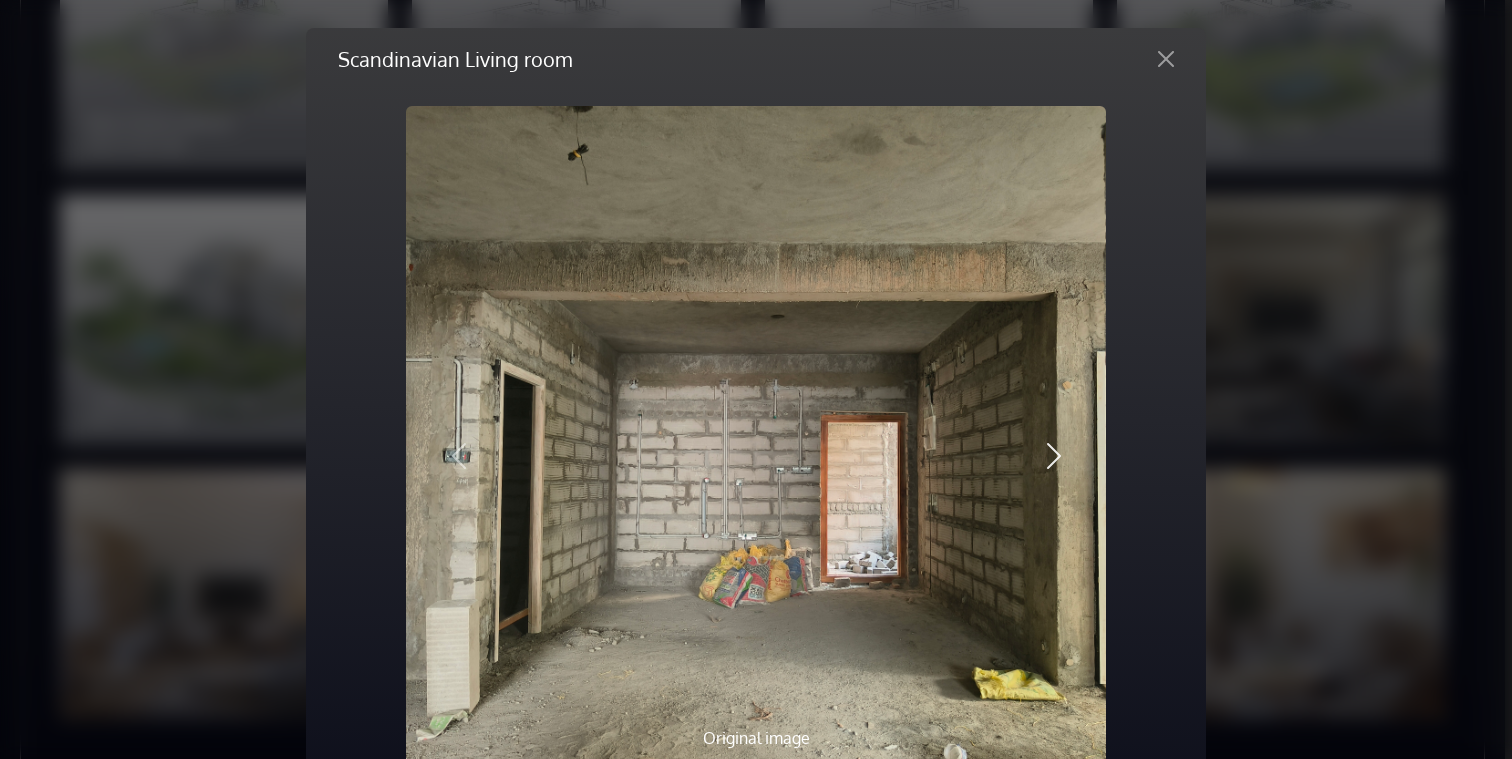click at bounding box center (1054, 456) 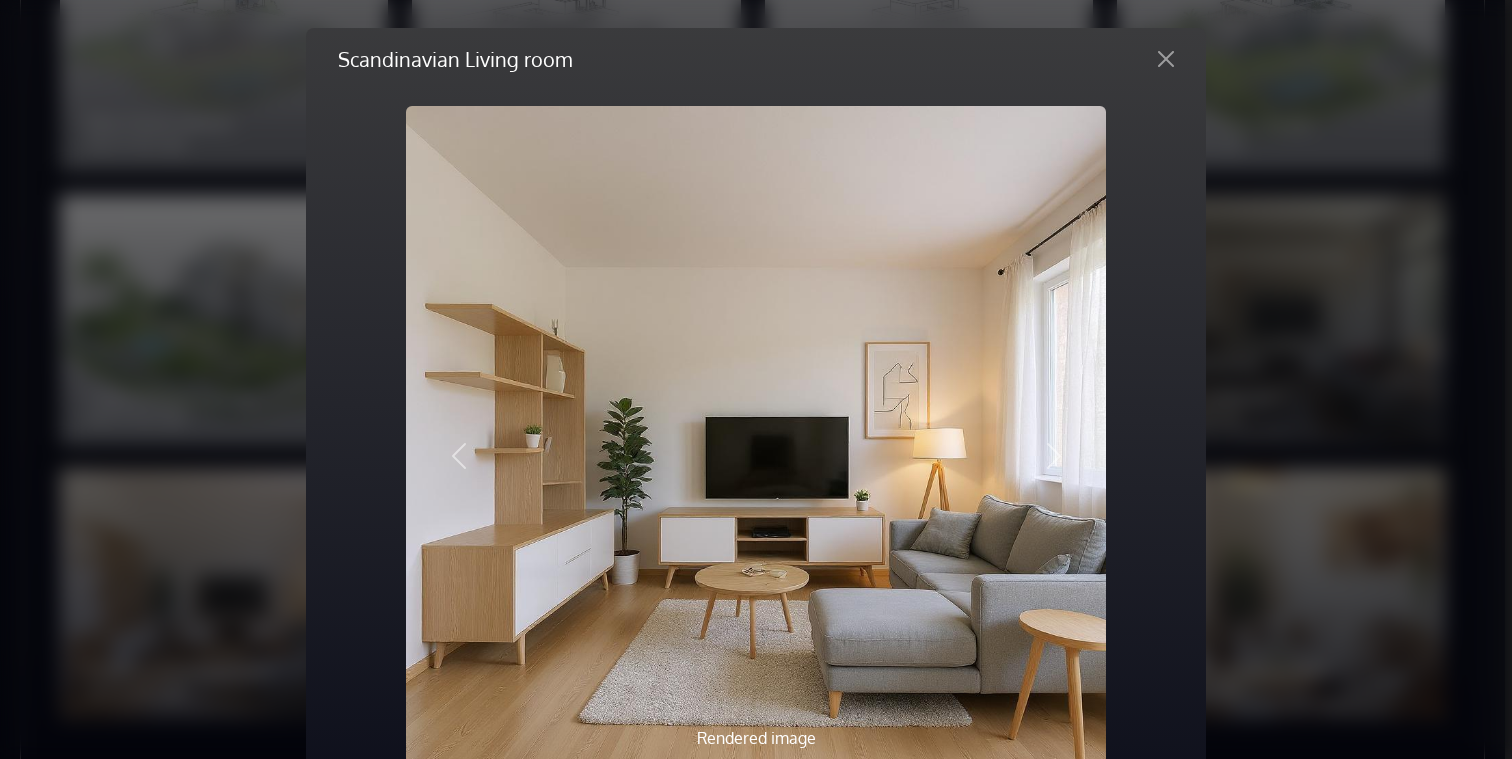 click on "Scandinavian Living room
Rendered image
Original image
Previous
Next
Share
Download" at bounding box center (756, 379) 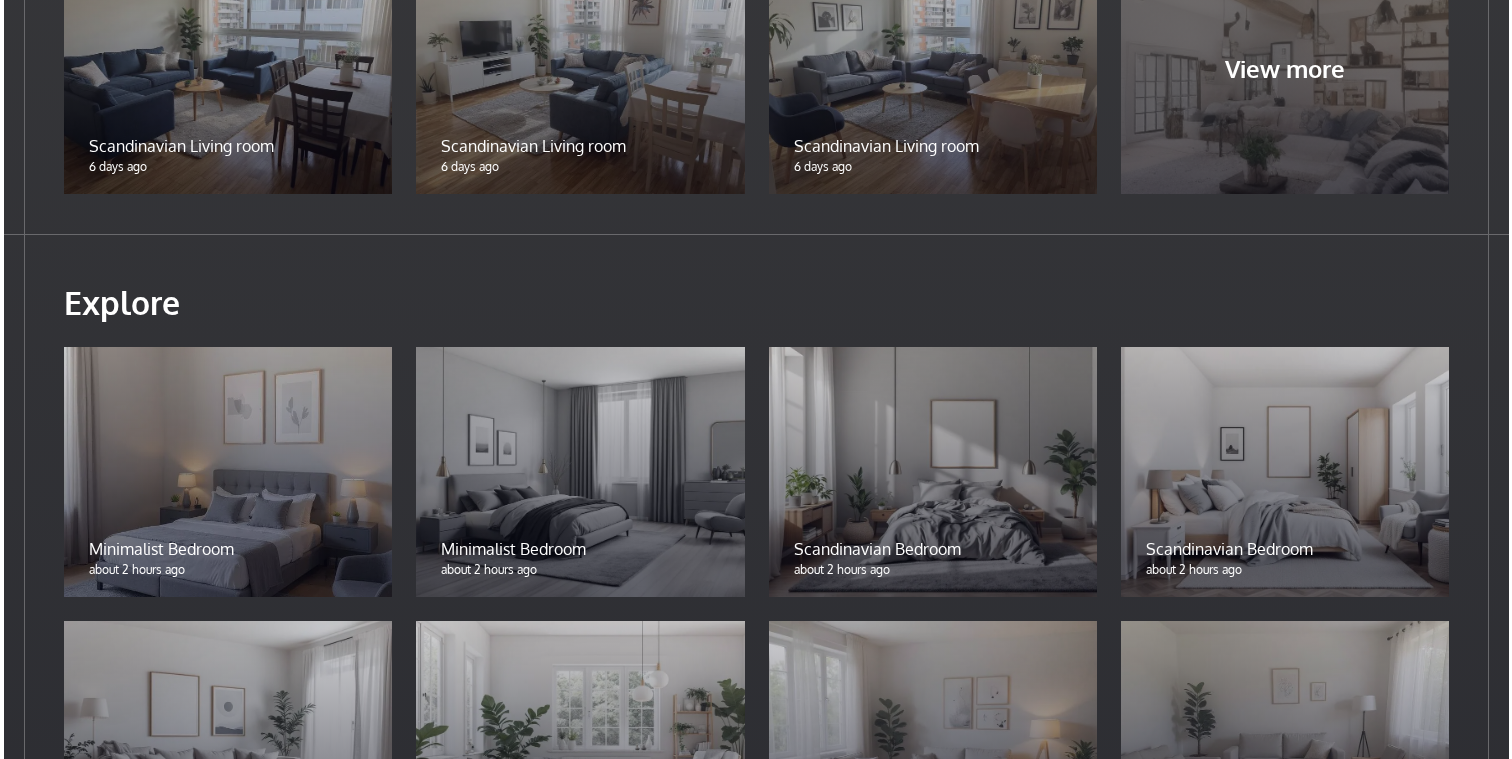scroll, scrollTop: 804, scrollLeft: 0, axis: vertical 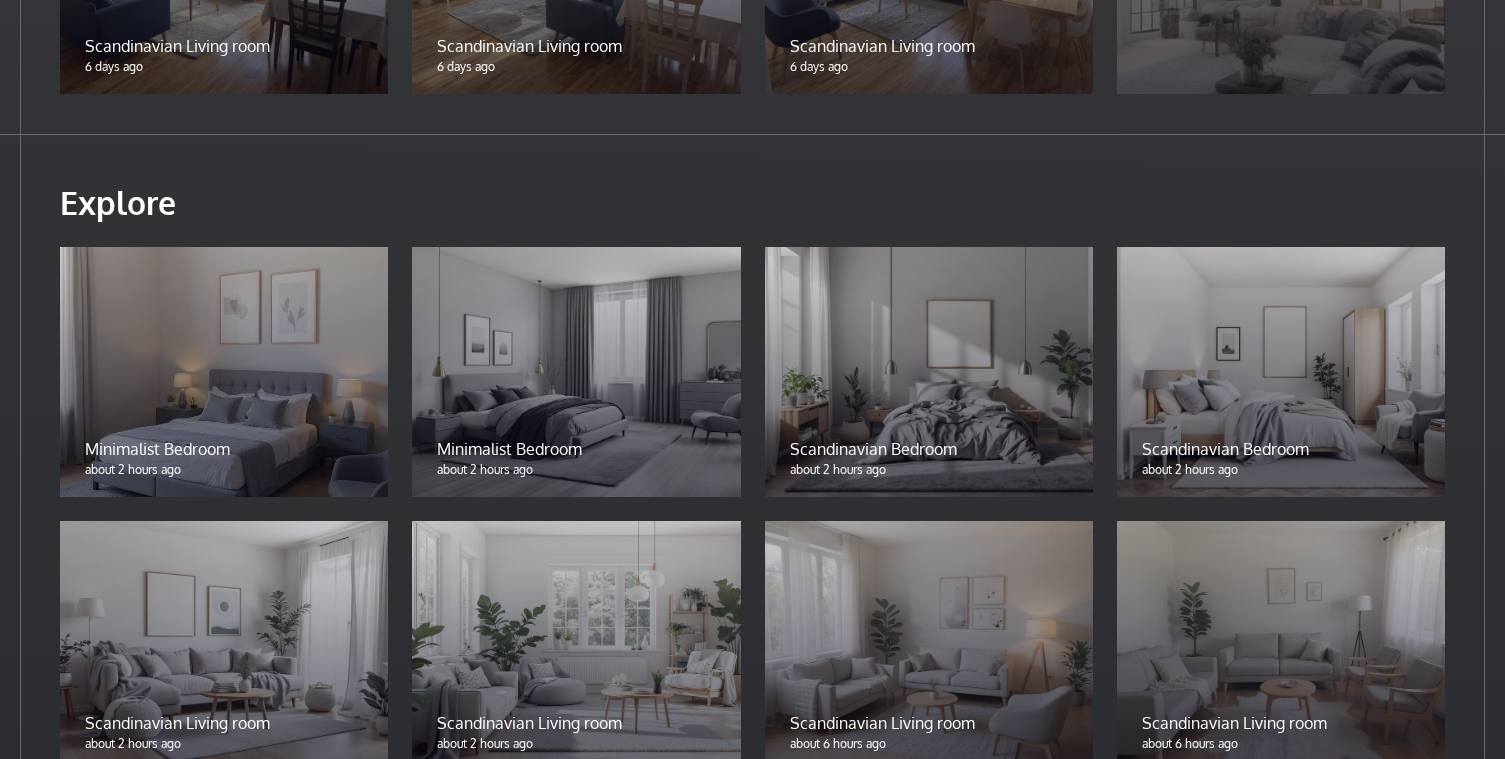 click at bounding box center [224, 372] 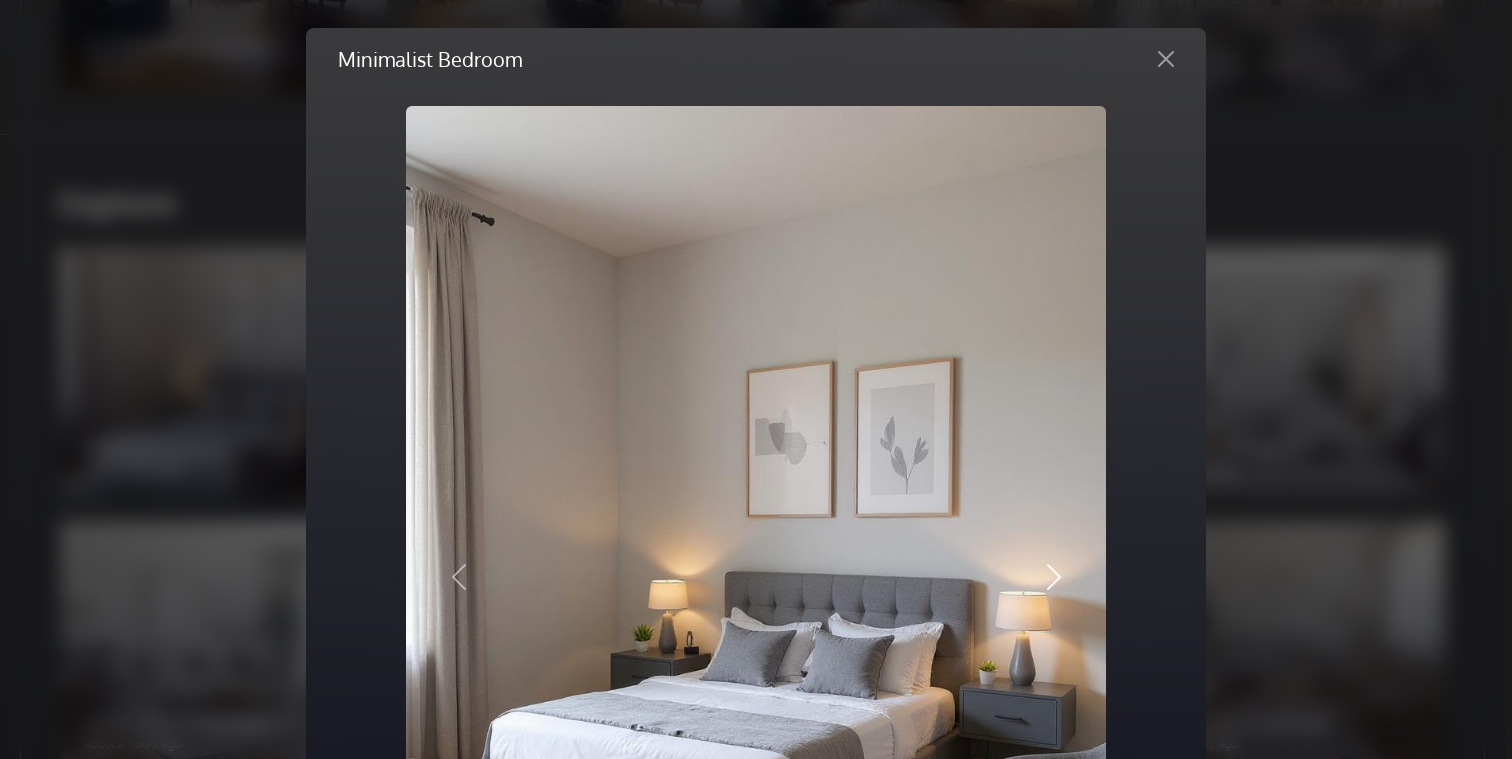 click on "Next" at bounding box center [1053, 577] 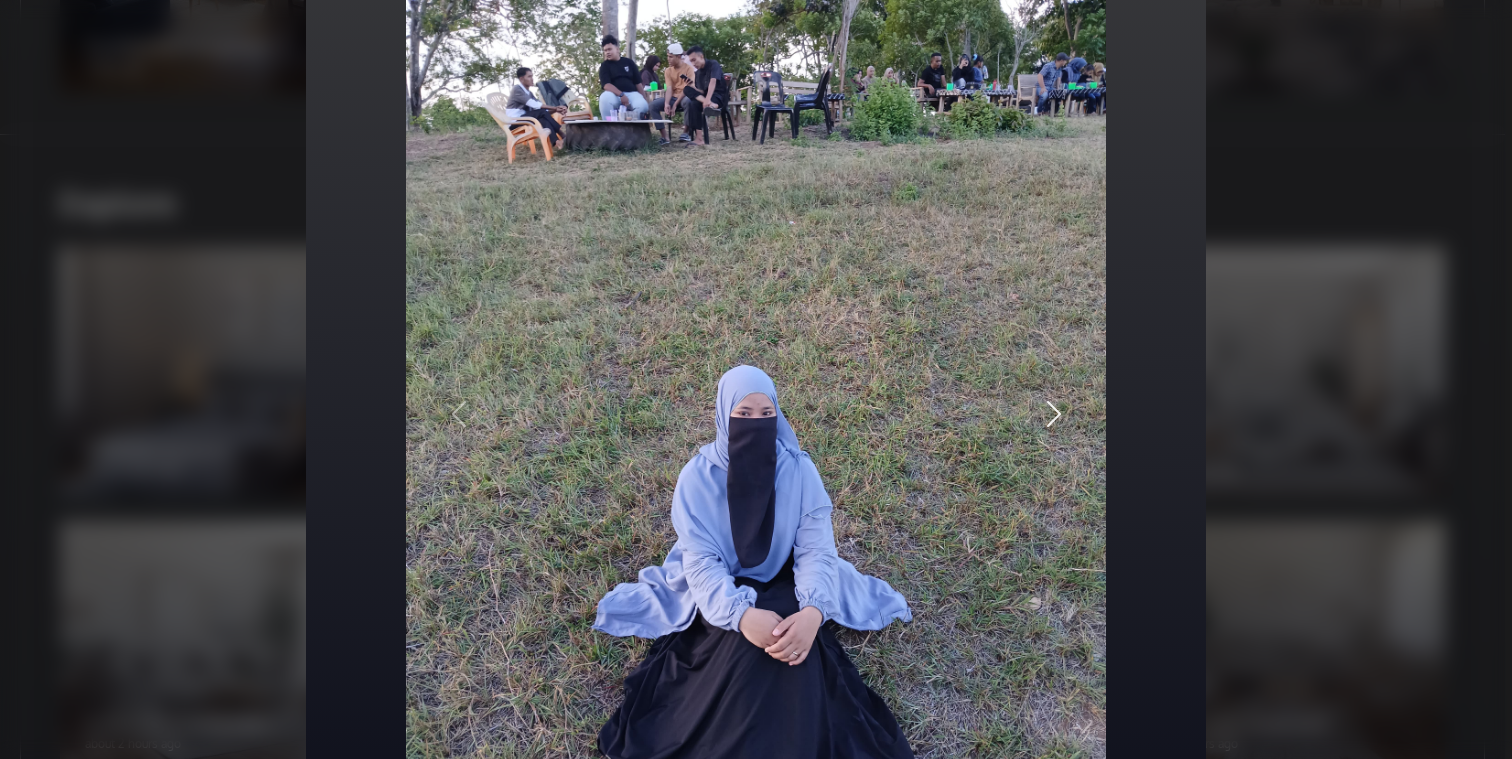 scroll, scrollTop: 157, scrollLeft: 0, axis: vertical 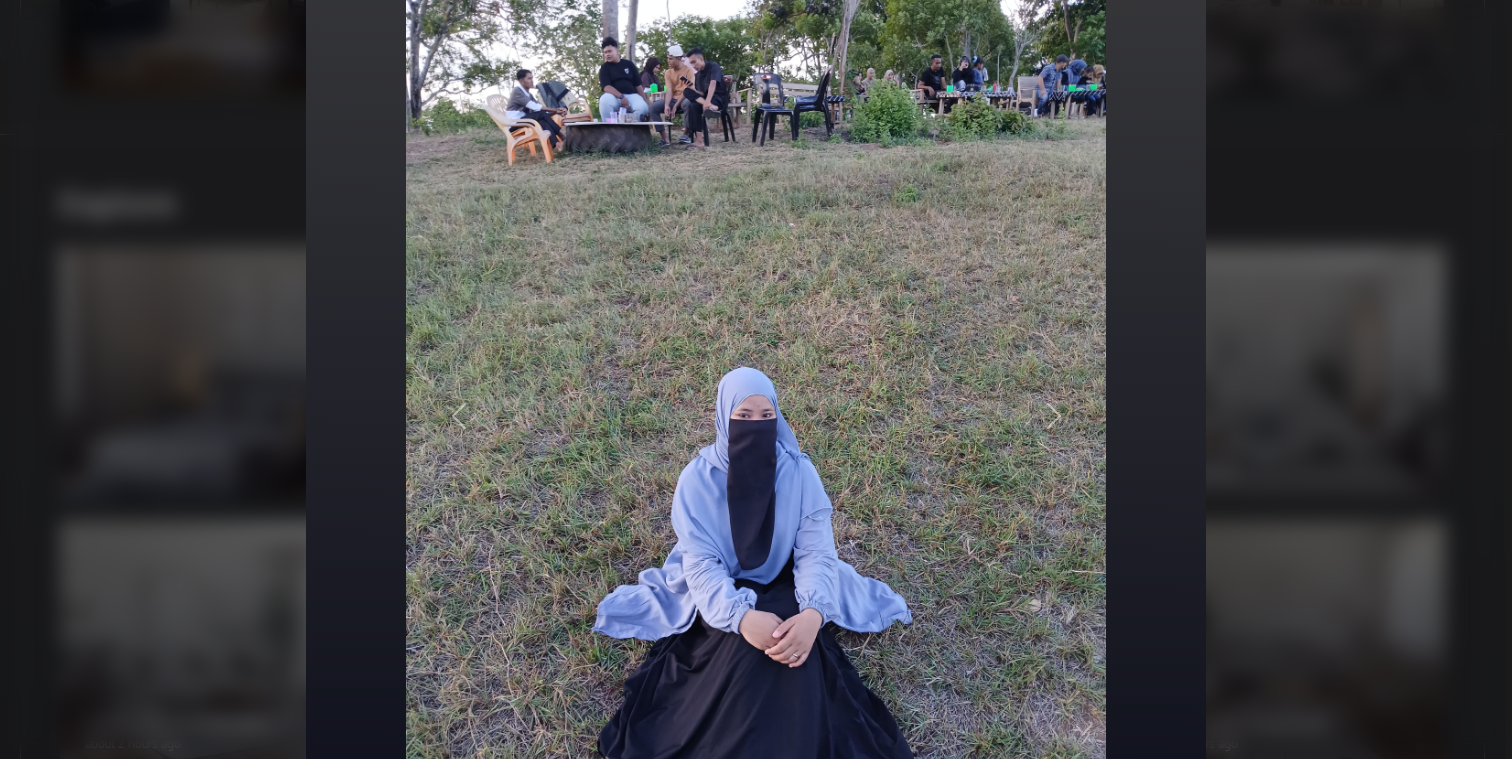 click on "Minimalist Bedroom
Rendered image
Original image
Previous
Next
Share
Download" at bounding box center (756, 379) 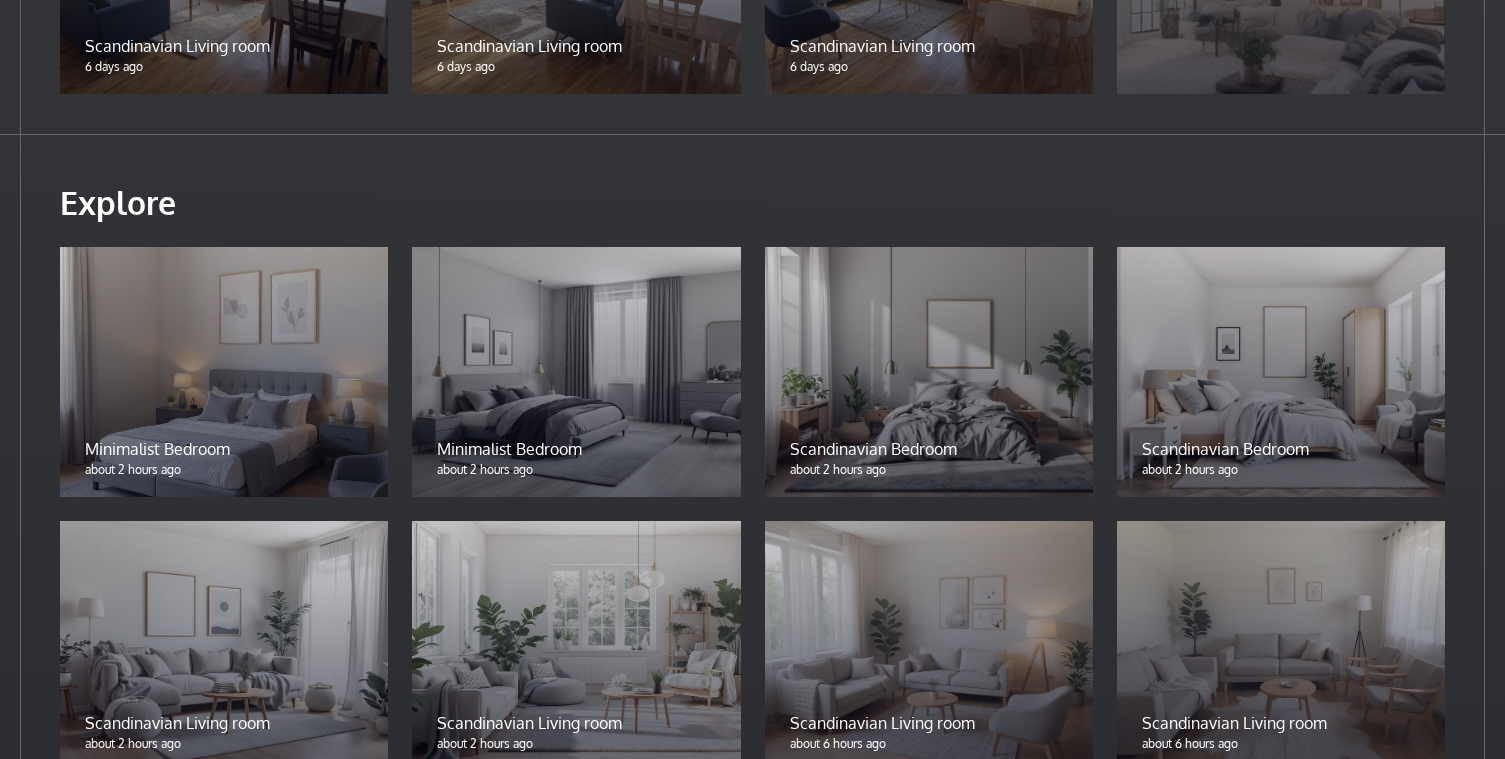 click at bounding box center [576, 372] 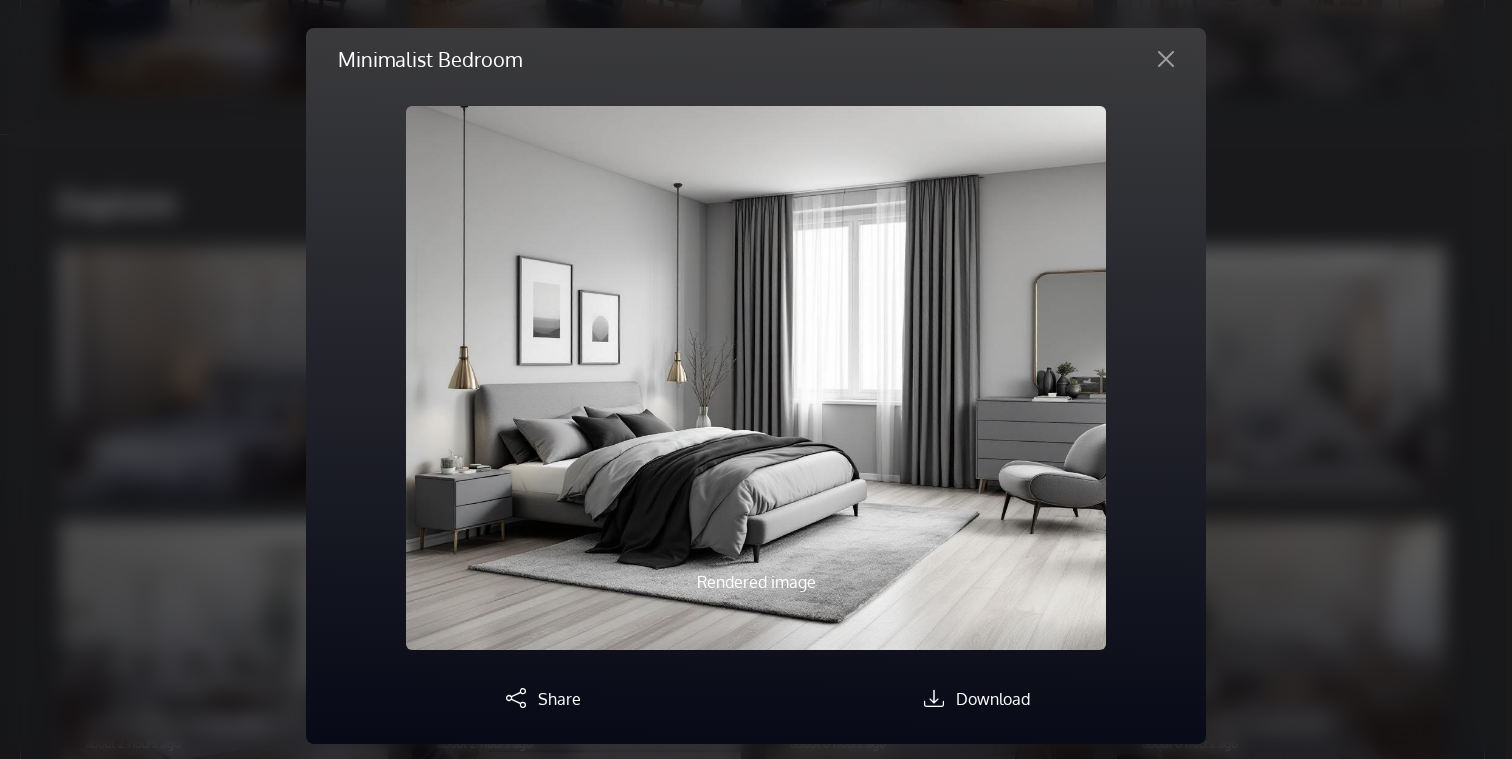 click at bounding box center (756, 378) 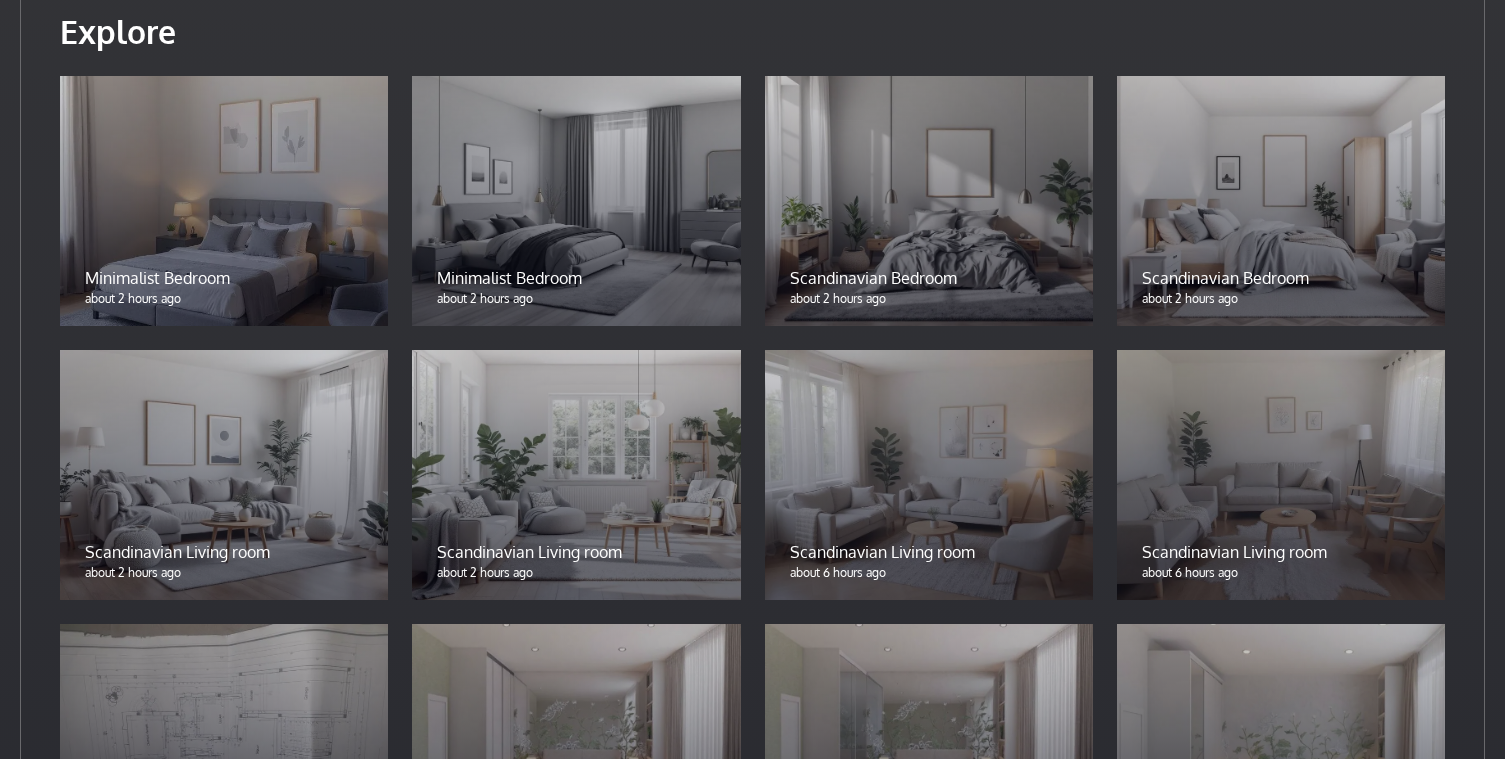 scroll, scrollTop: 978, scrollLeft: 0, axis: vertical 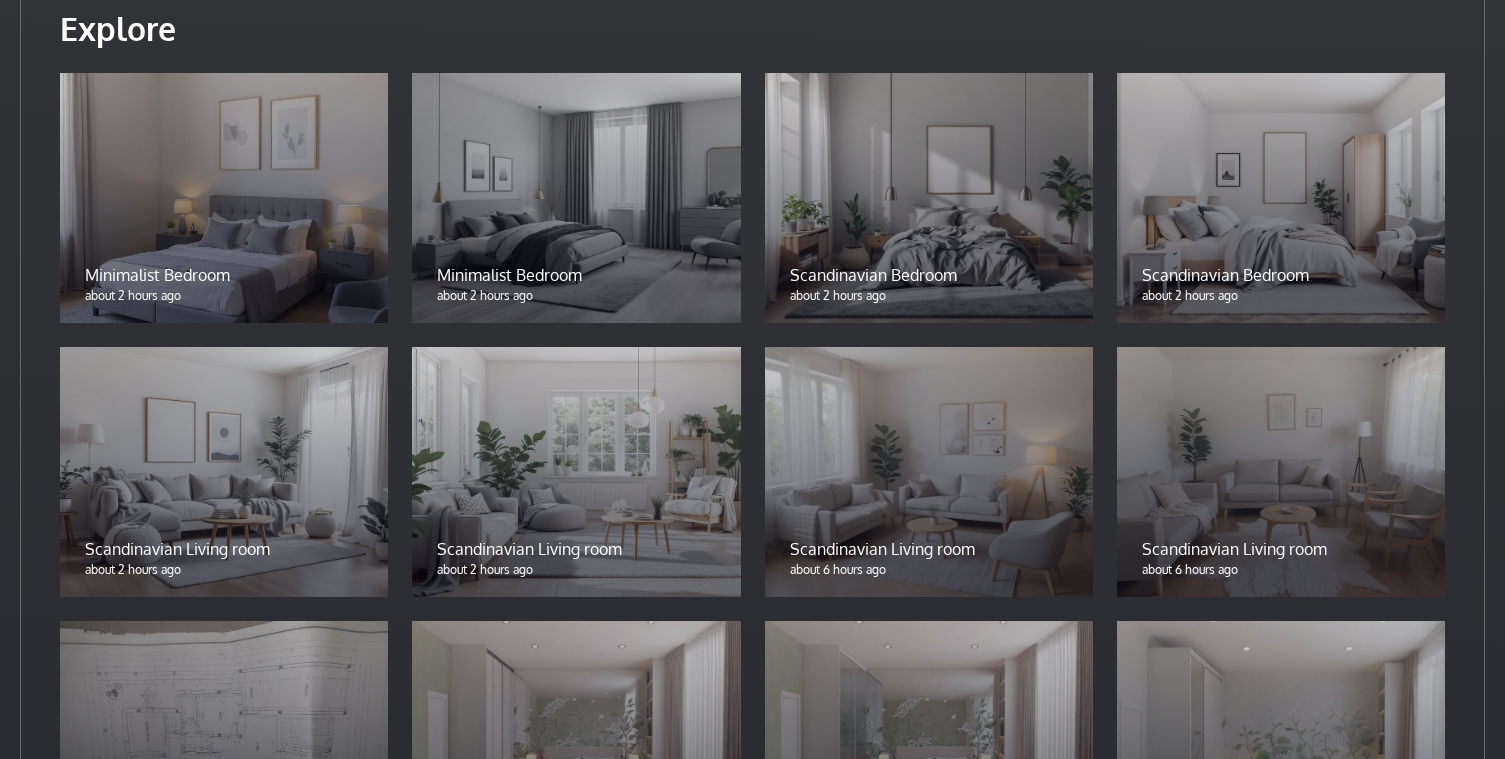 click at bounding box center (929, 472) 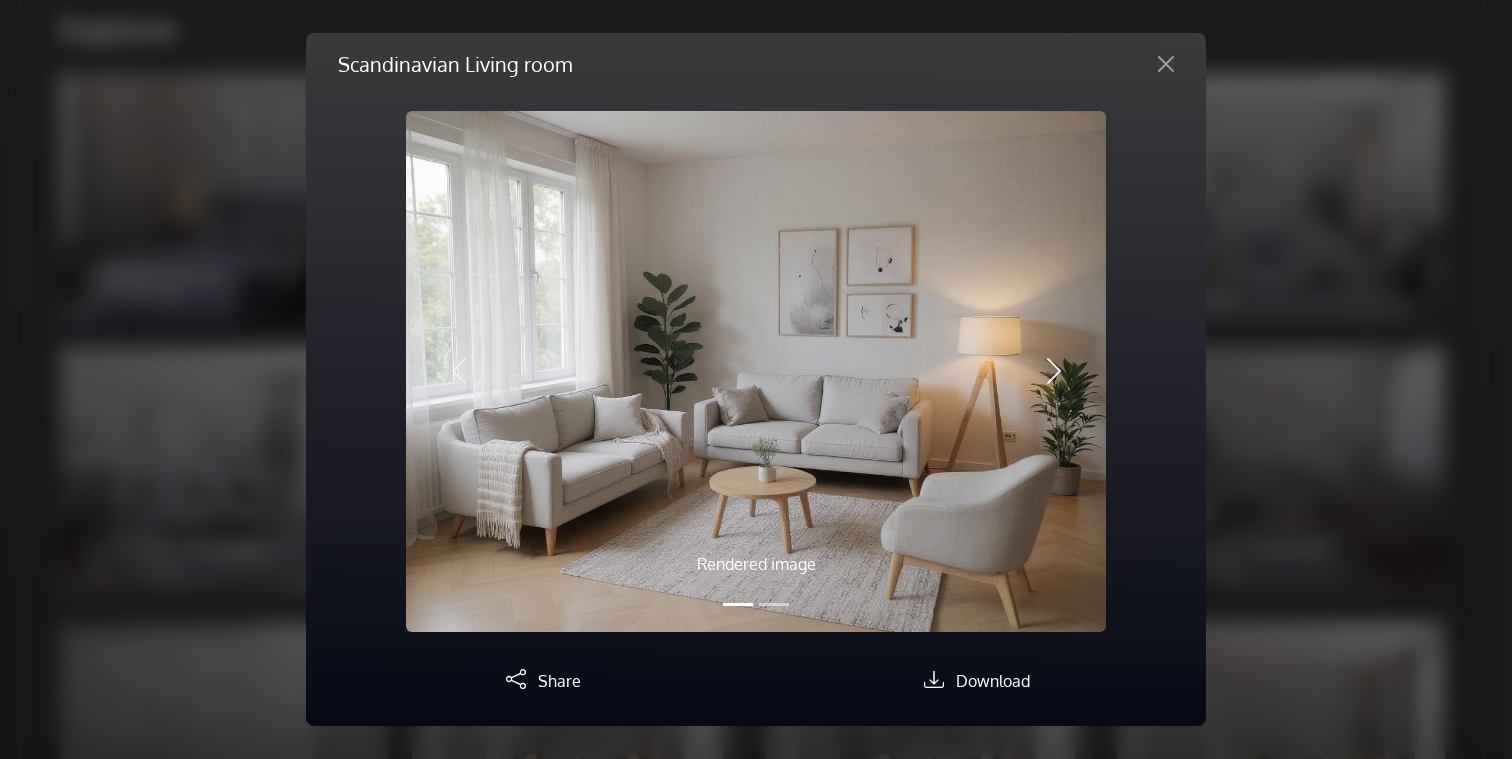click on "Next" at bounding box center (1053, 371) 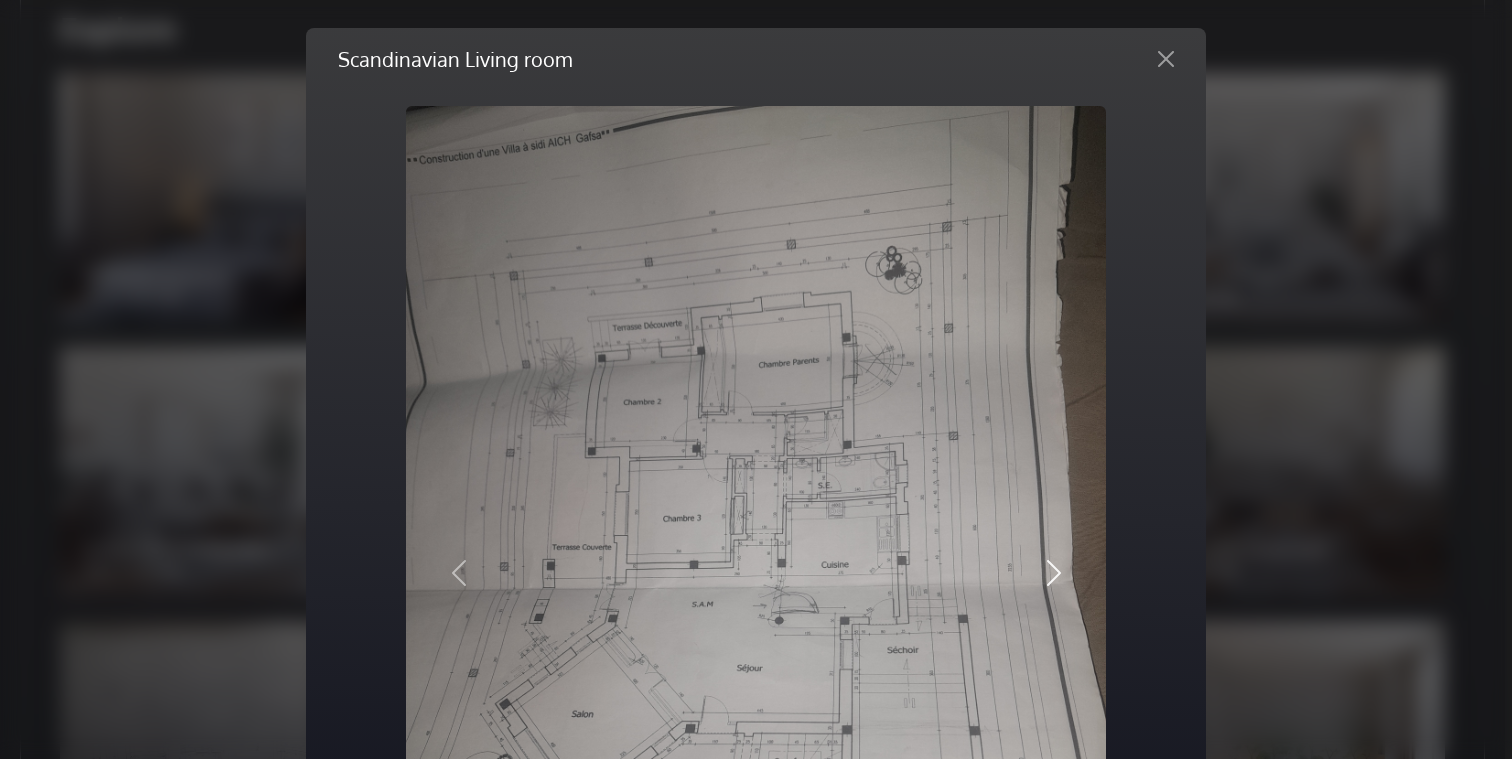 click on "Next" at bounding box center [1053, 572] 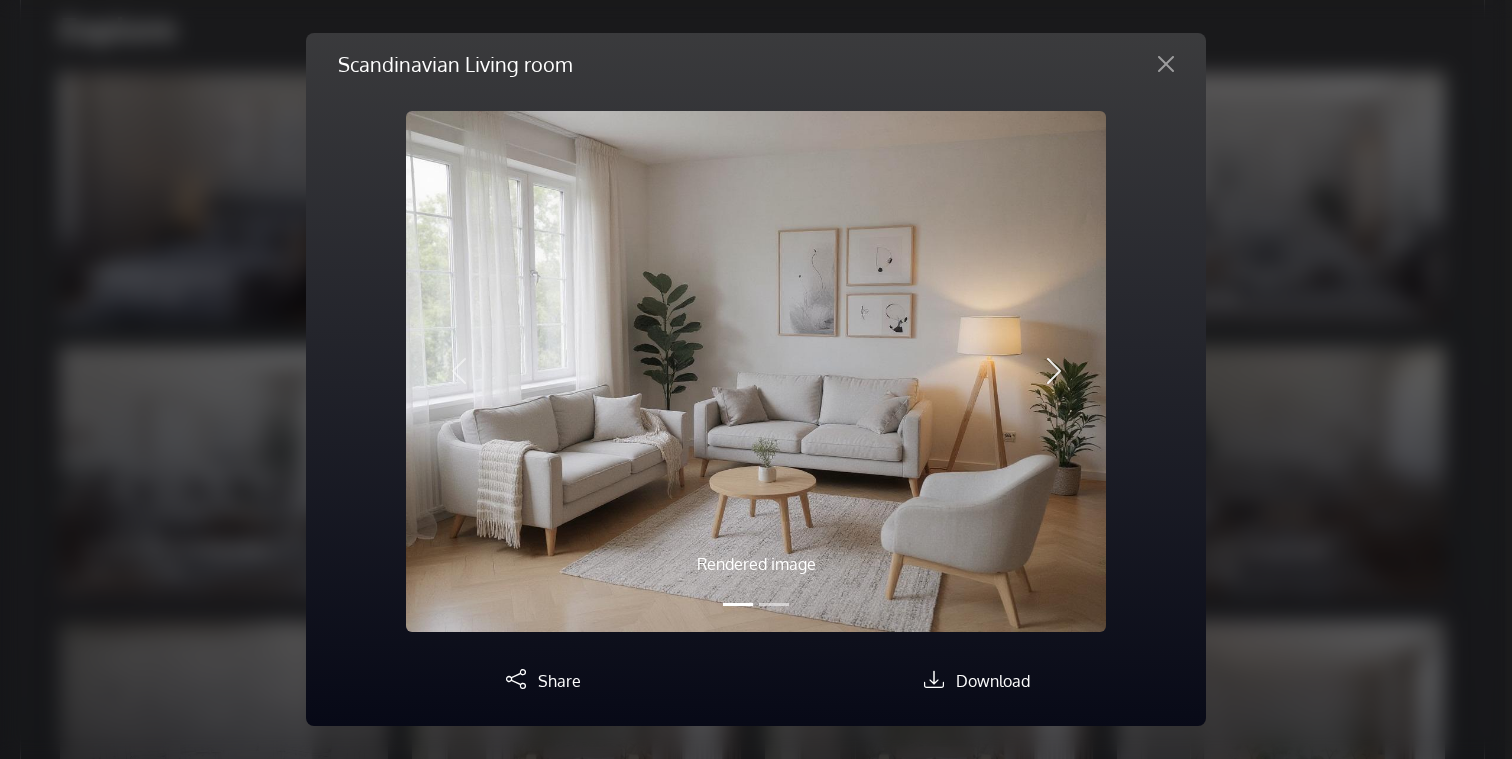 click on "Next" at bounding box center (1053, 371) 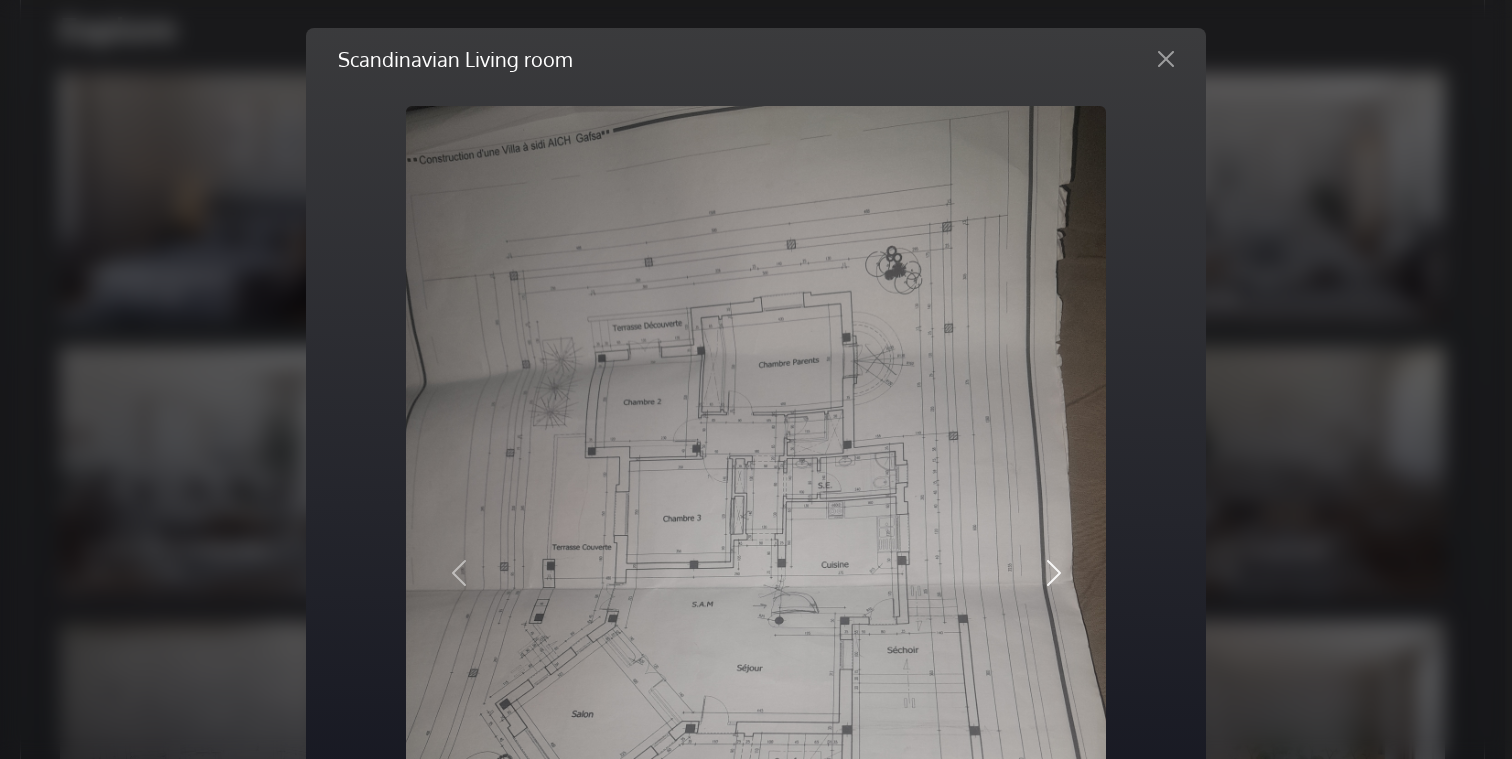 click at bounding box center [1054, 573] 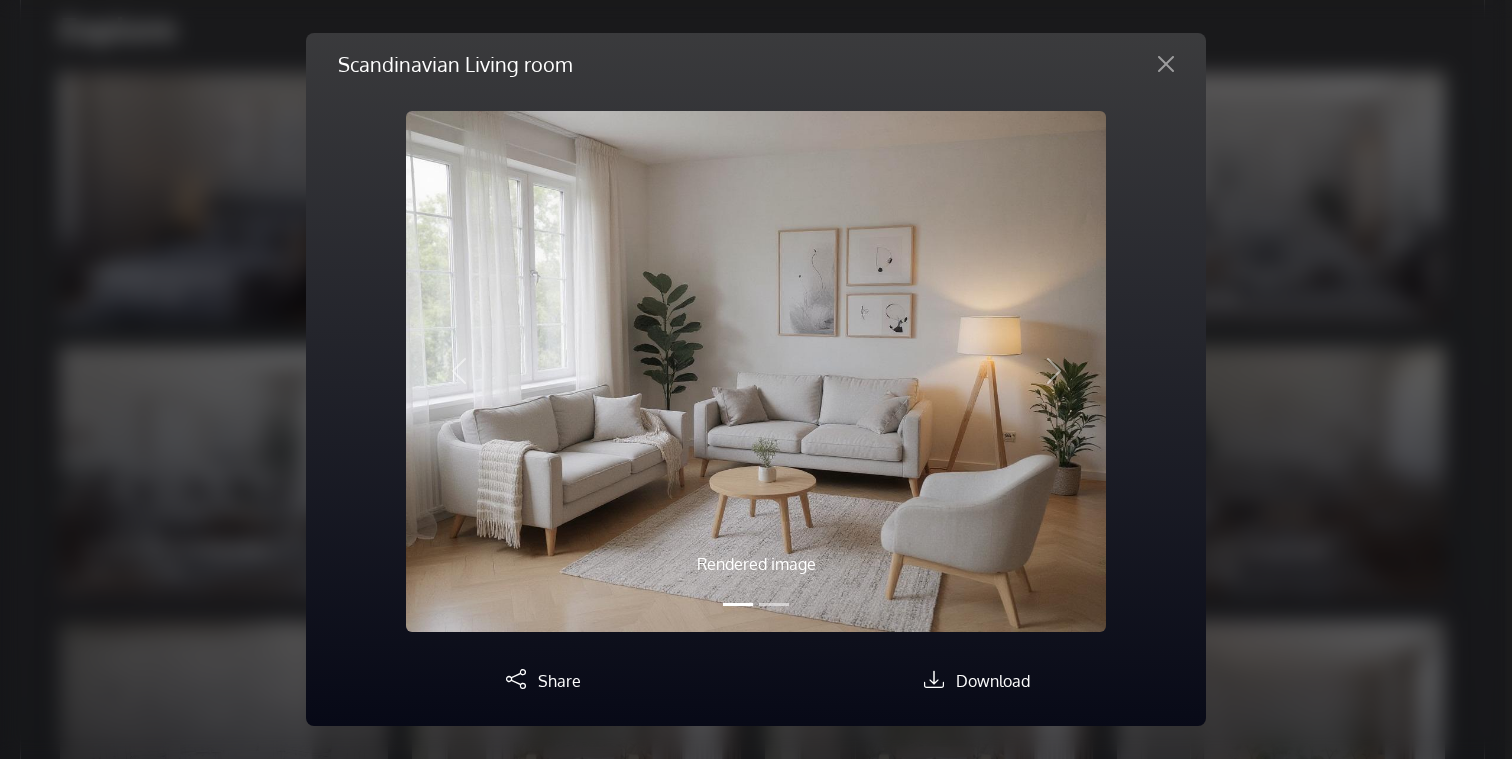 click on "Scandinavian Living room
Rendered image
Original image
Previous
Next
Share
Download" at bounding box center (756, 379) 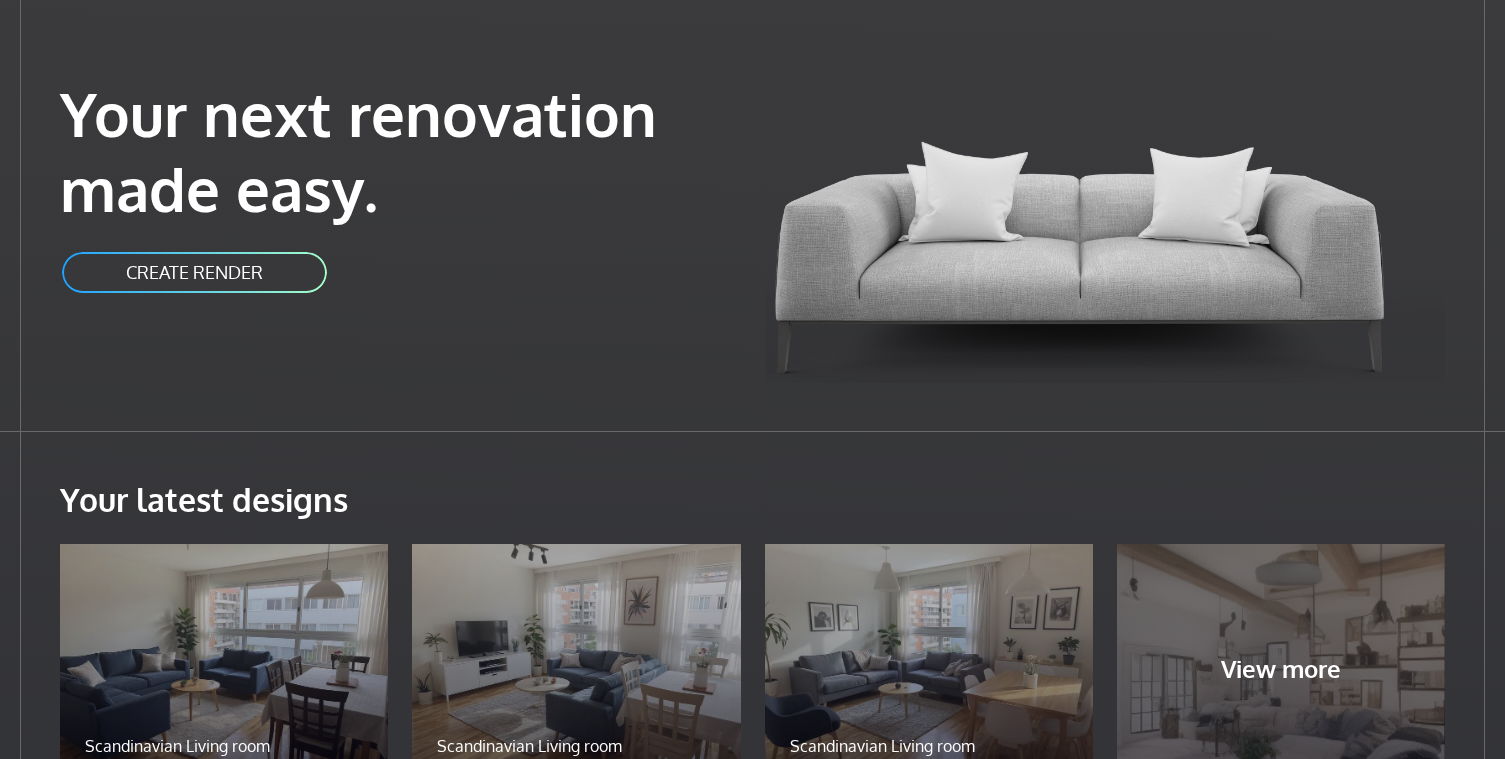 scroll, scrollTop: 0, scrollLeft: 0, axis: both 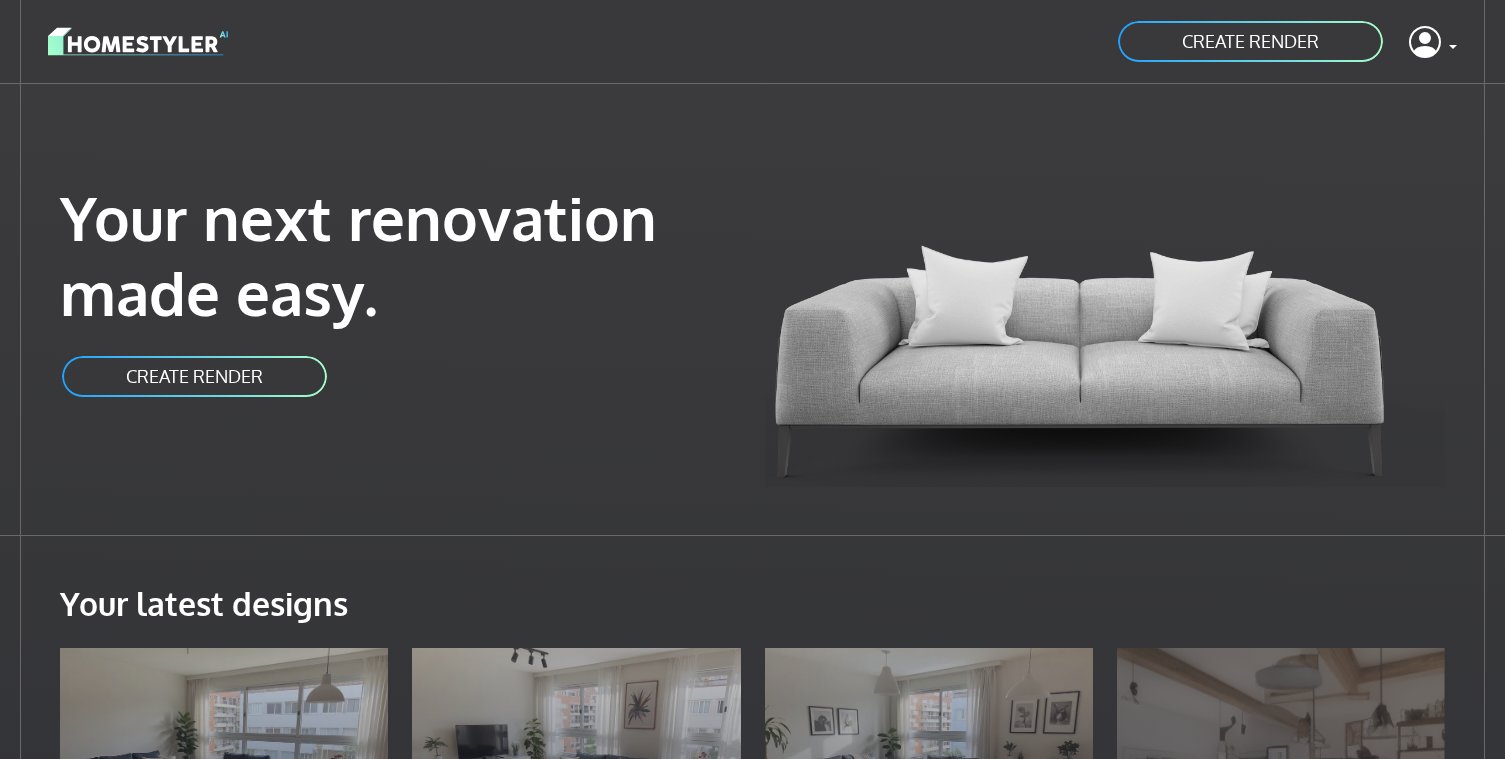 click at bounding box center [138, 41] 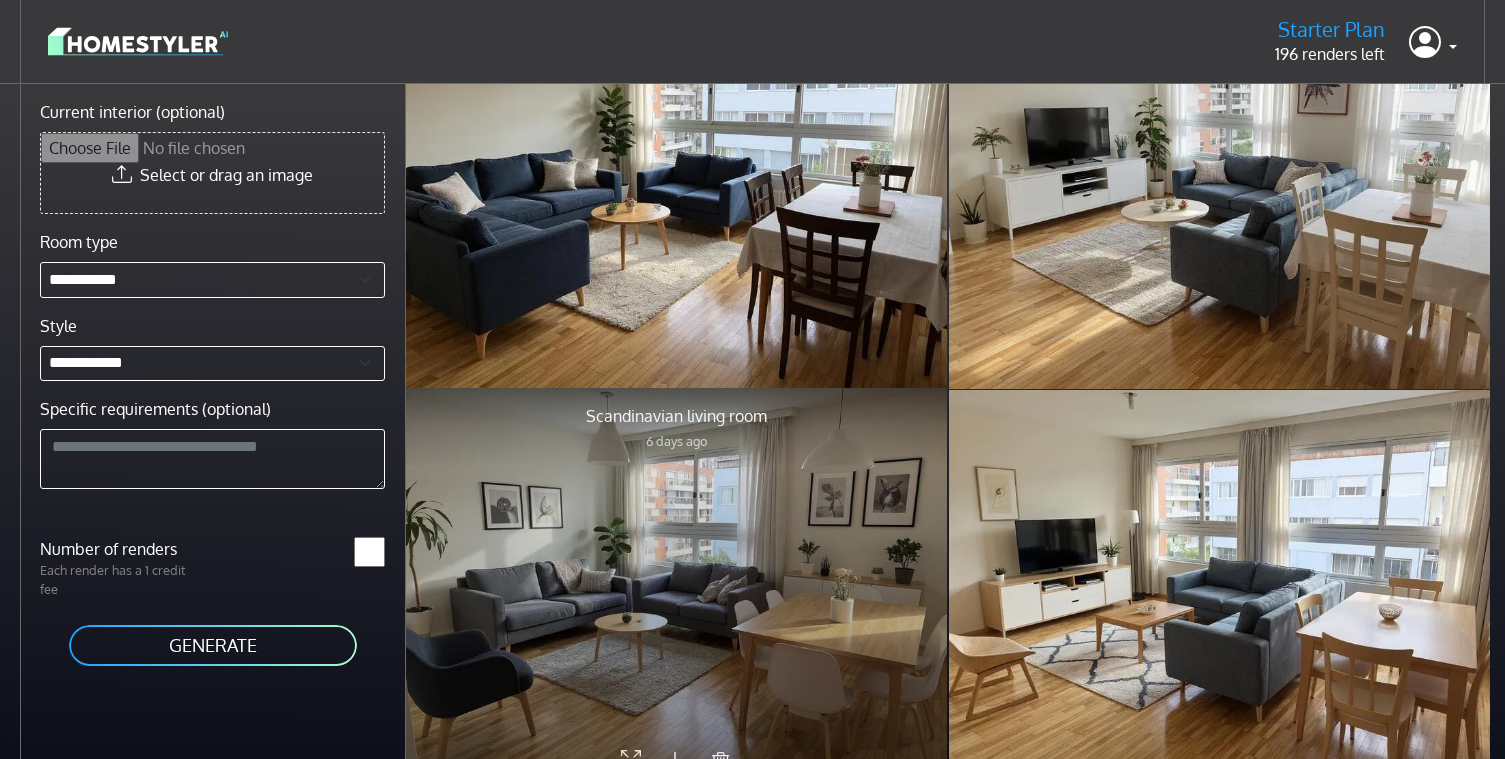 scroll, scrollTop: 0, scrollLeft: 0, axis: both 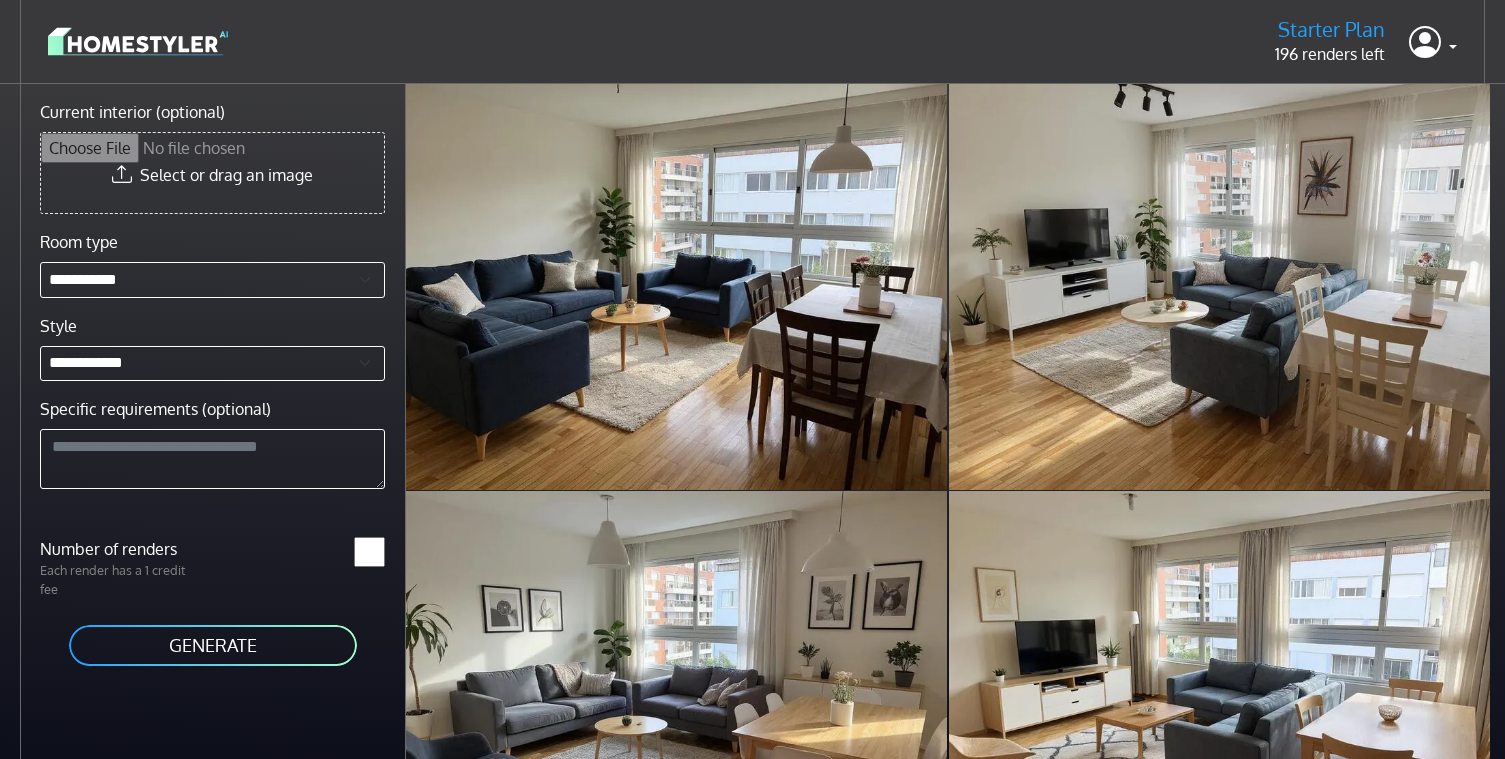 click on "GENERATE" at bounding box center (213, 645) 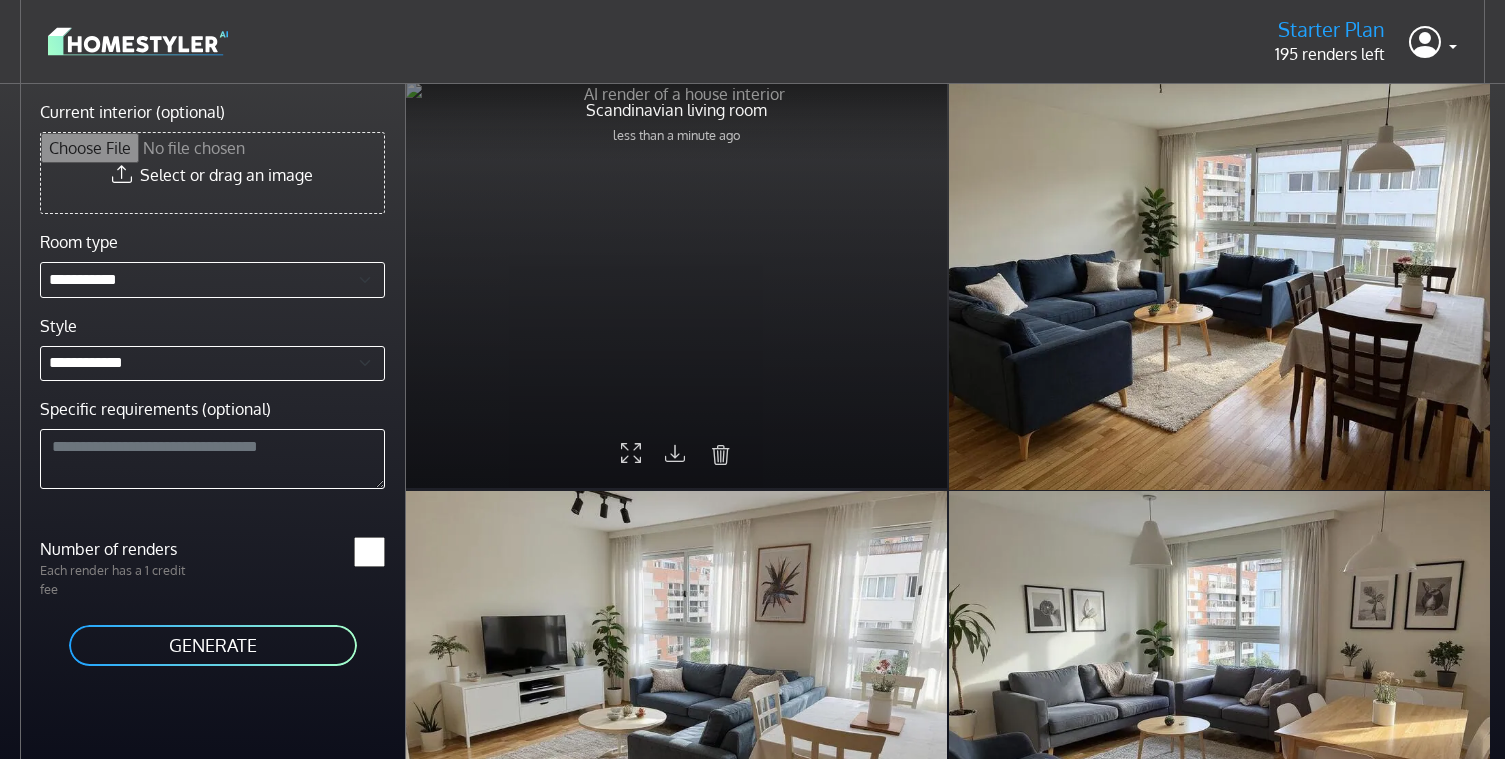 click at bounding box center [721, 455] 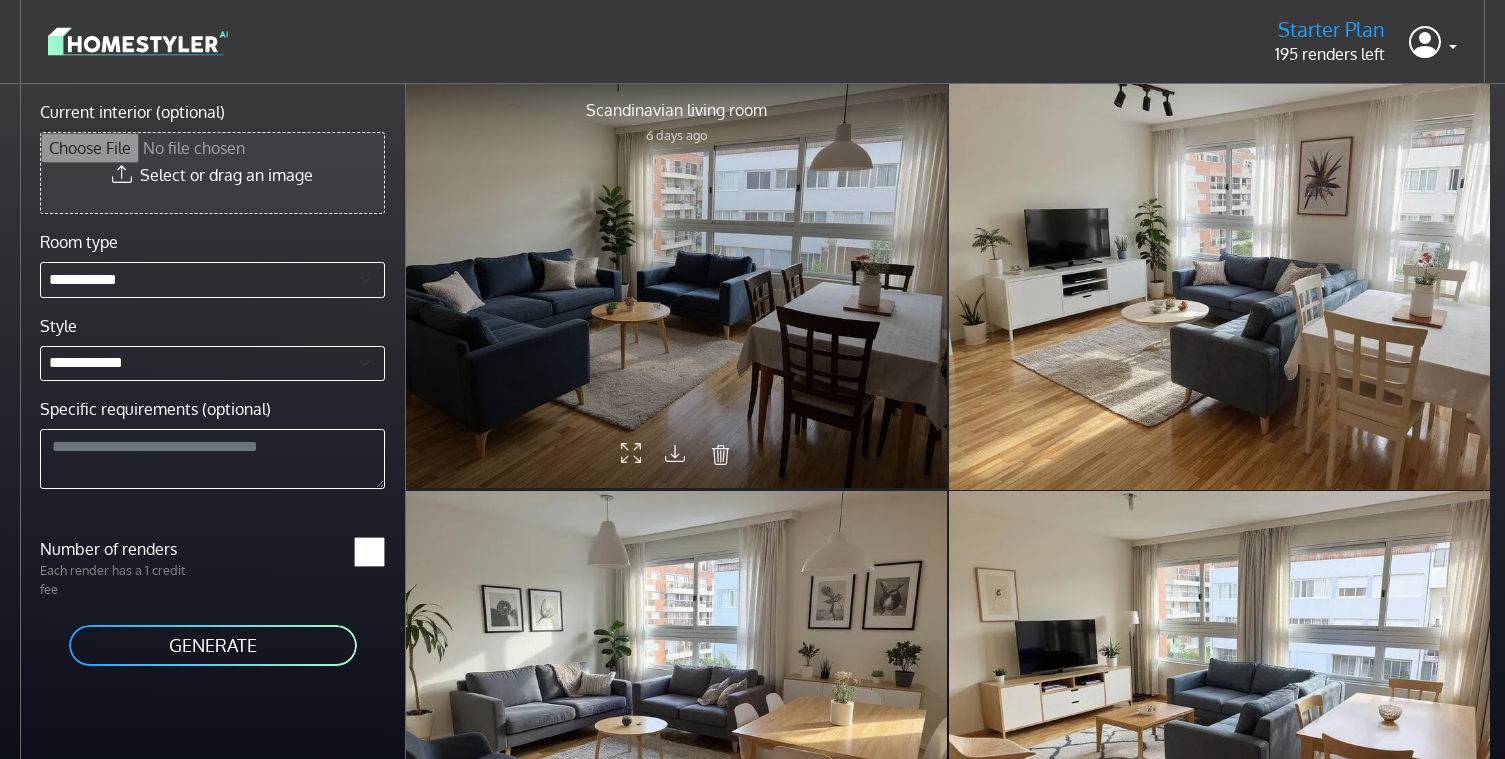 type on "**********" 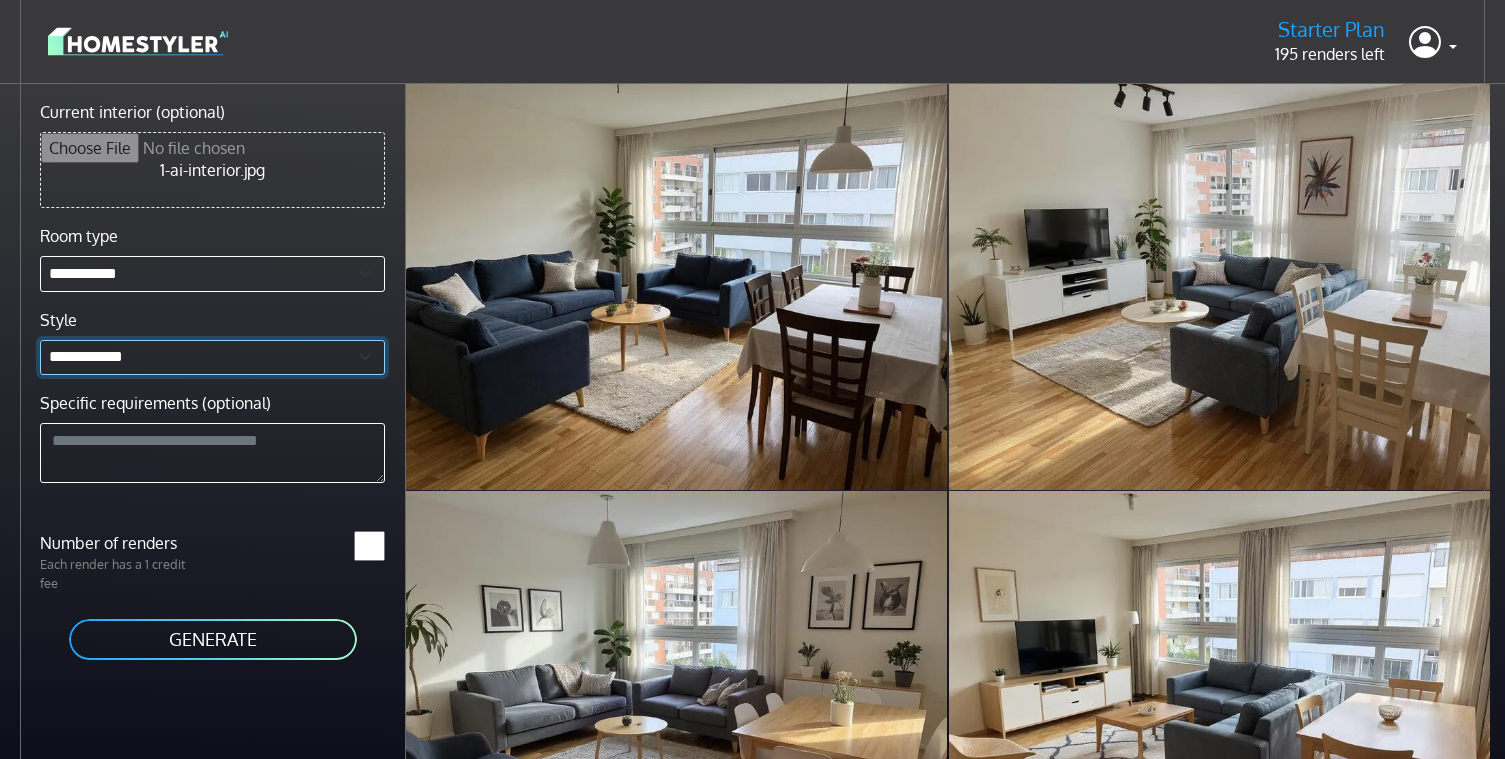click on "**********" at bounding box center [212, 358] 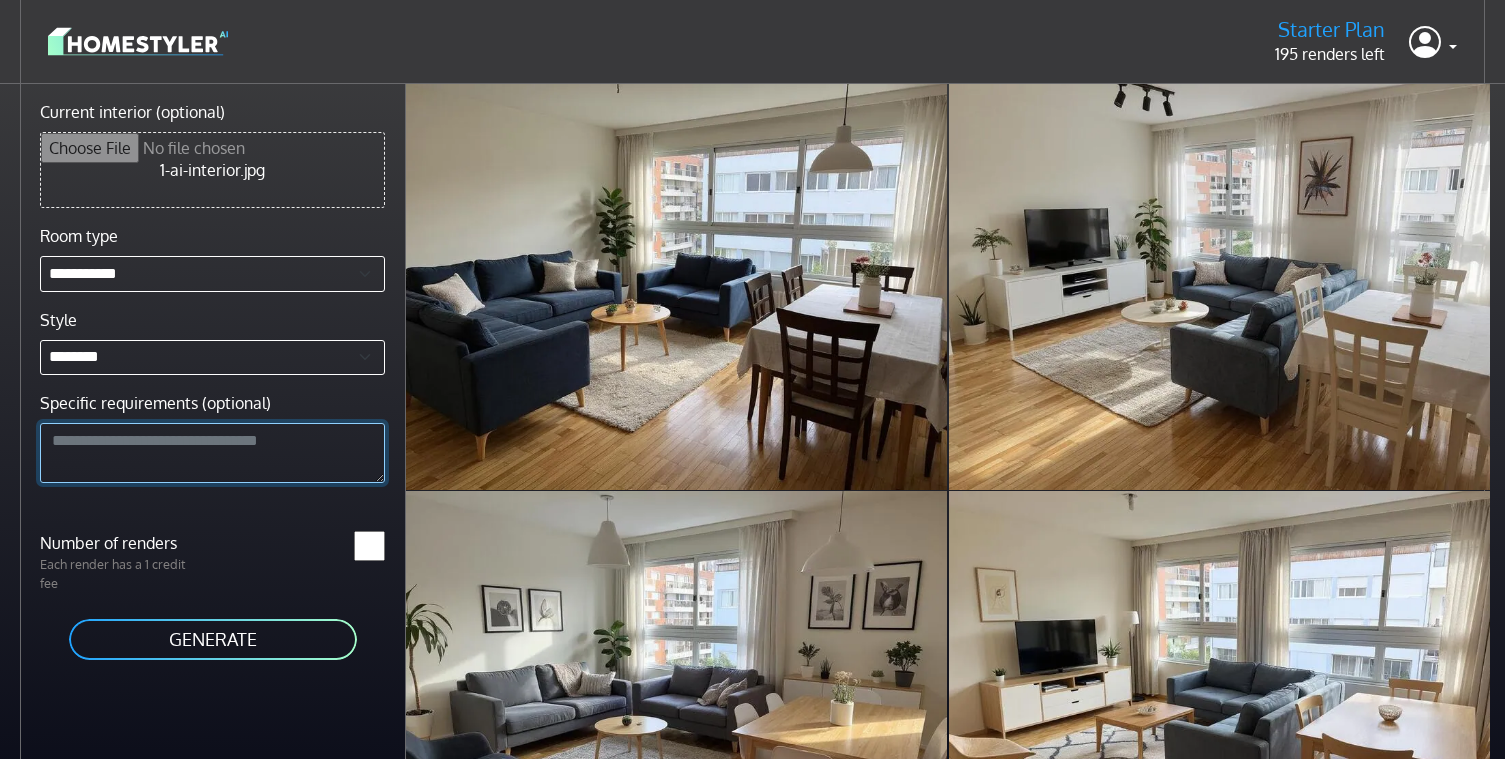 click on "Specific requirements (optional)" at bounding box center (212, 453) 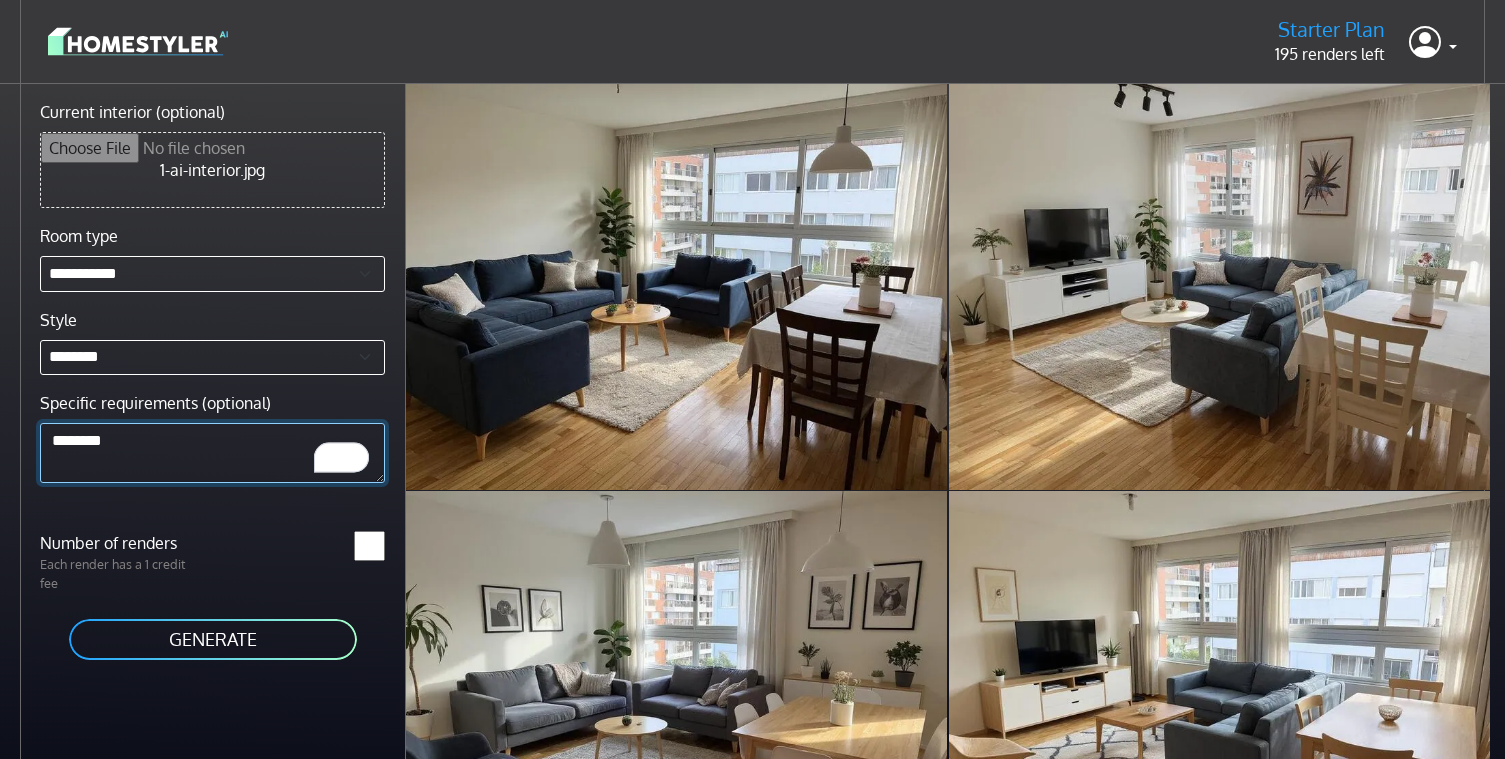 type on "********" 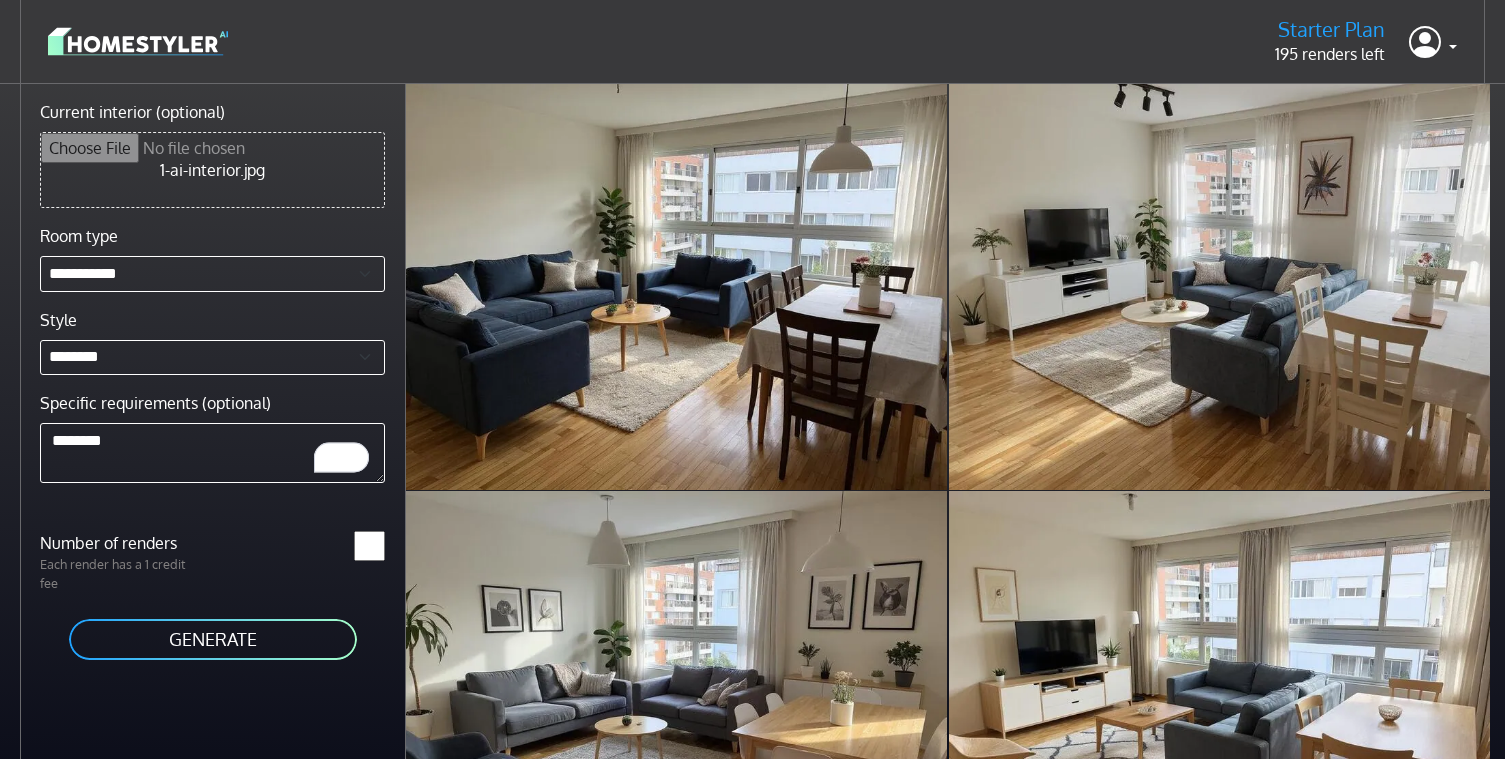 click on "GENERATE" at bounding box center (213, 639) 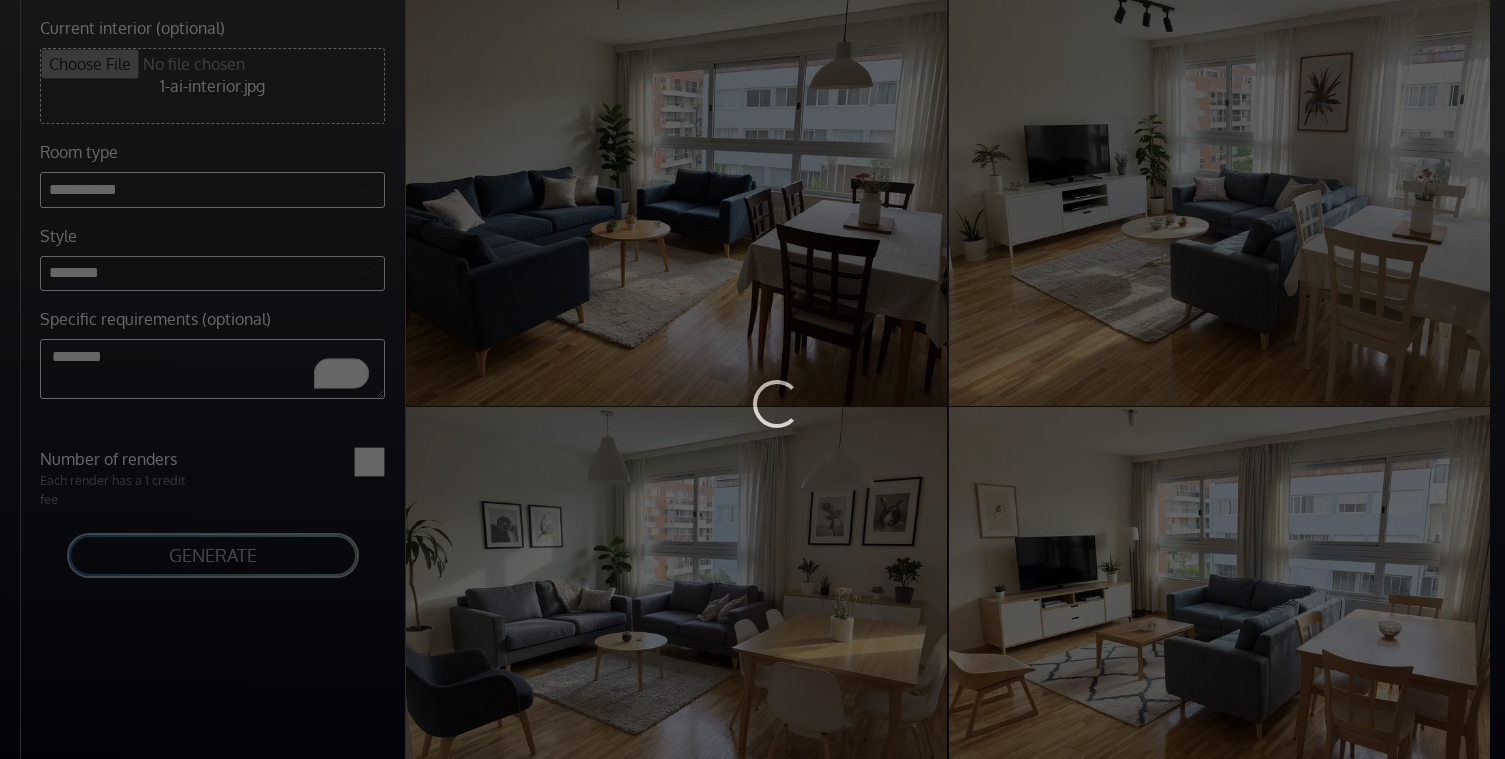 scroll, scrollTop: 0, scrollLeft: 0, axis: both 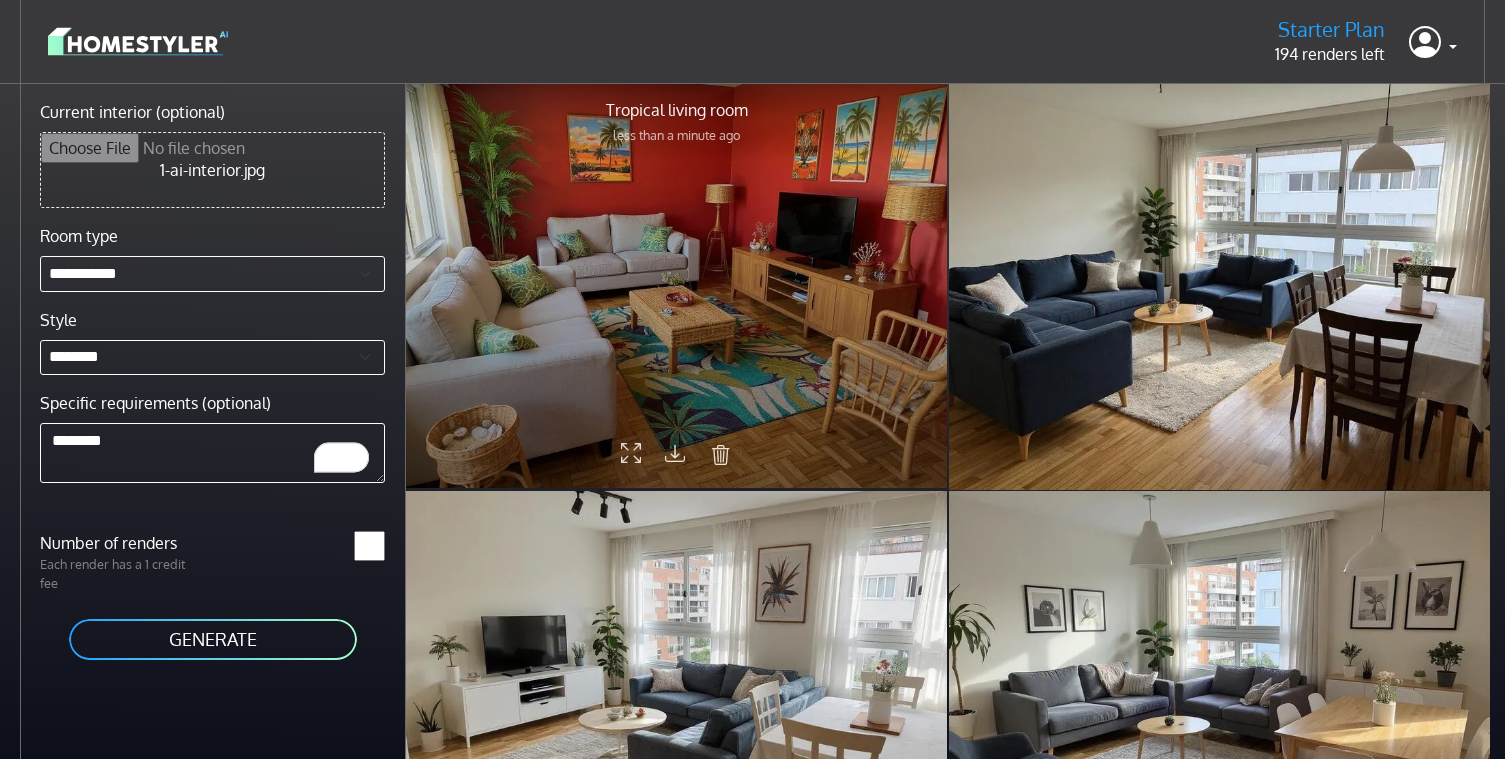 click on "Tropical living room
less than a minute ago" at bounding box center (677, 121) 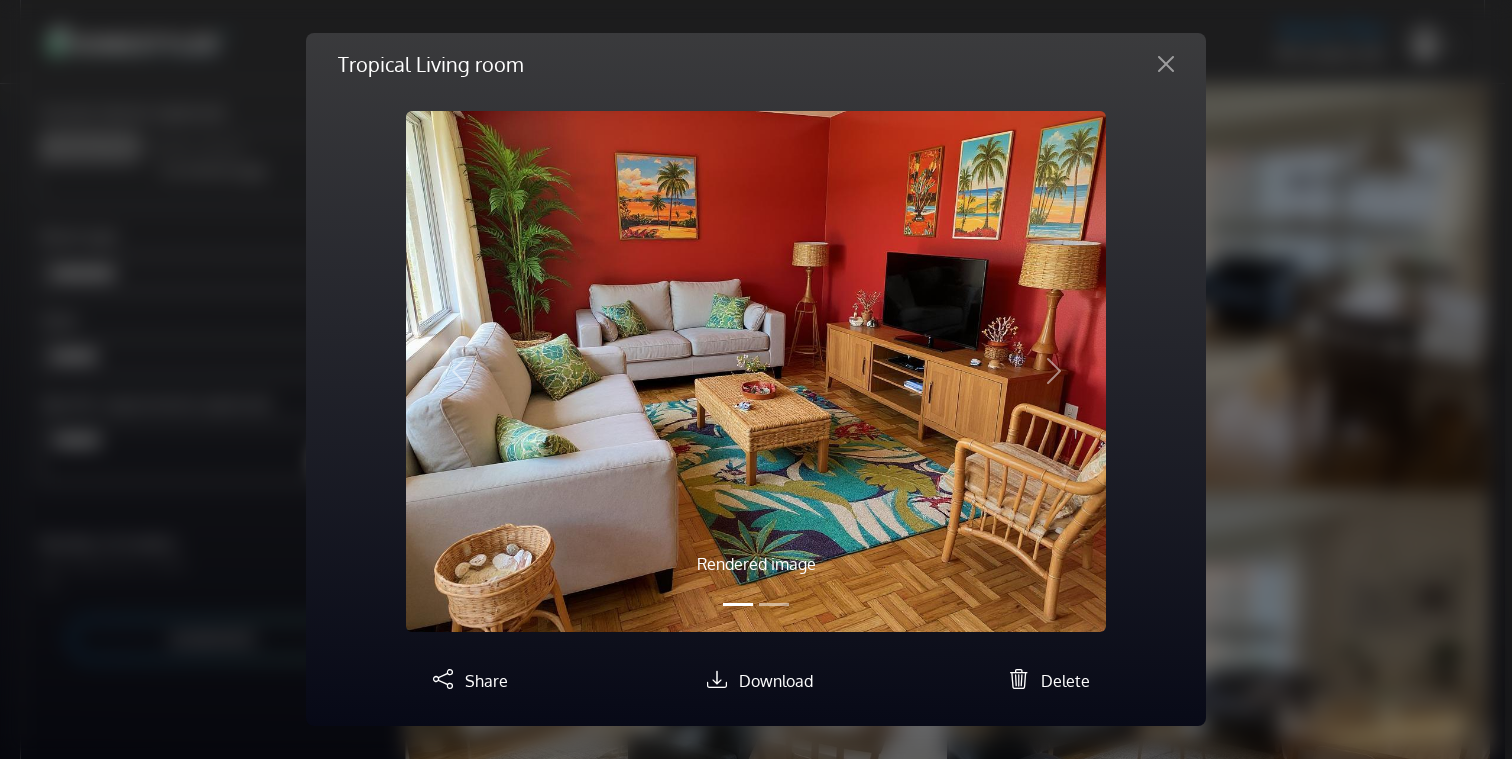 click on "Tropical Living room
Rendered image
Original image
Previous
Next
Share
Download
Delete" at bounding box center [756, 379] 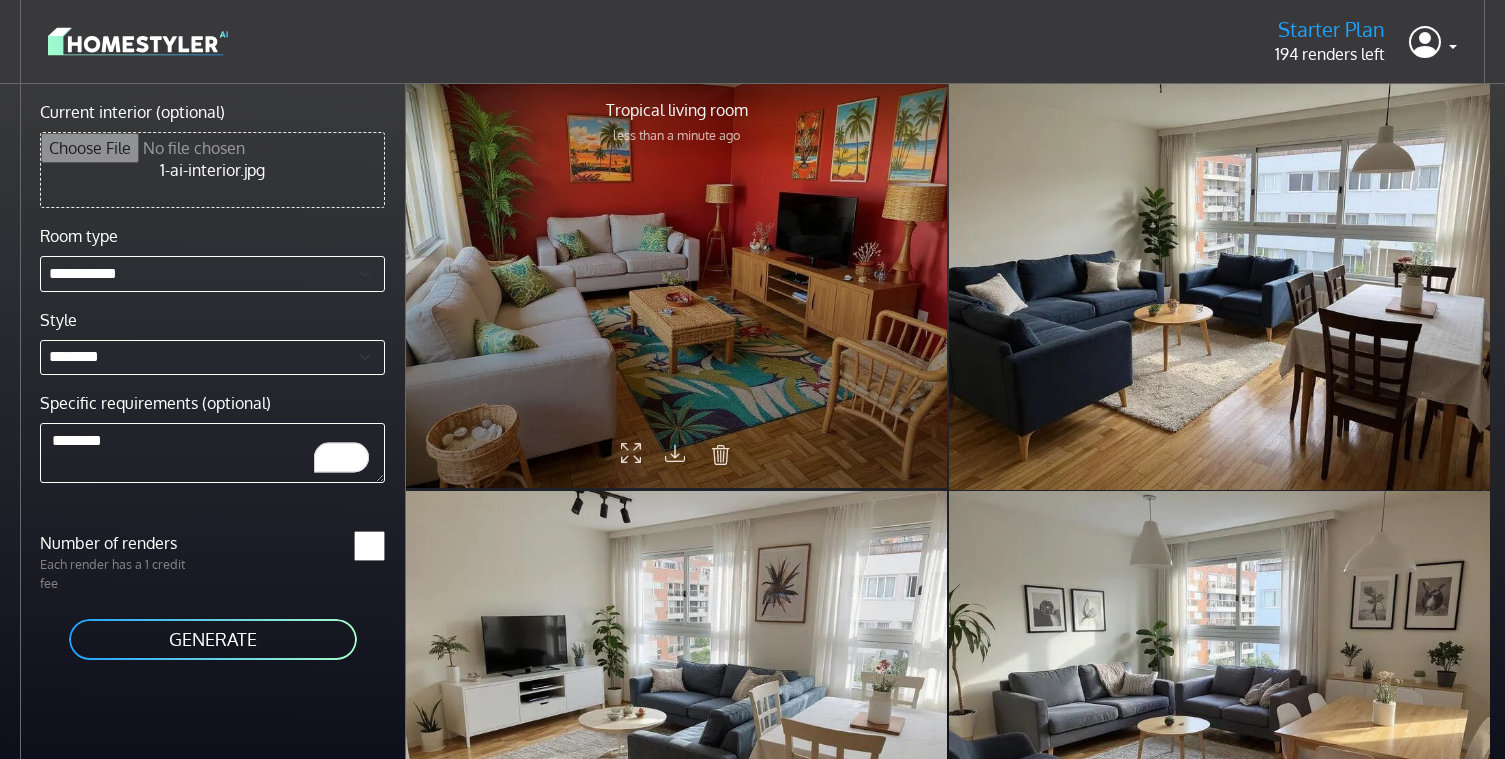 click at bounding box center (676, 285) 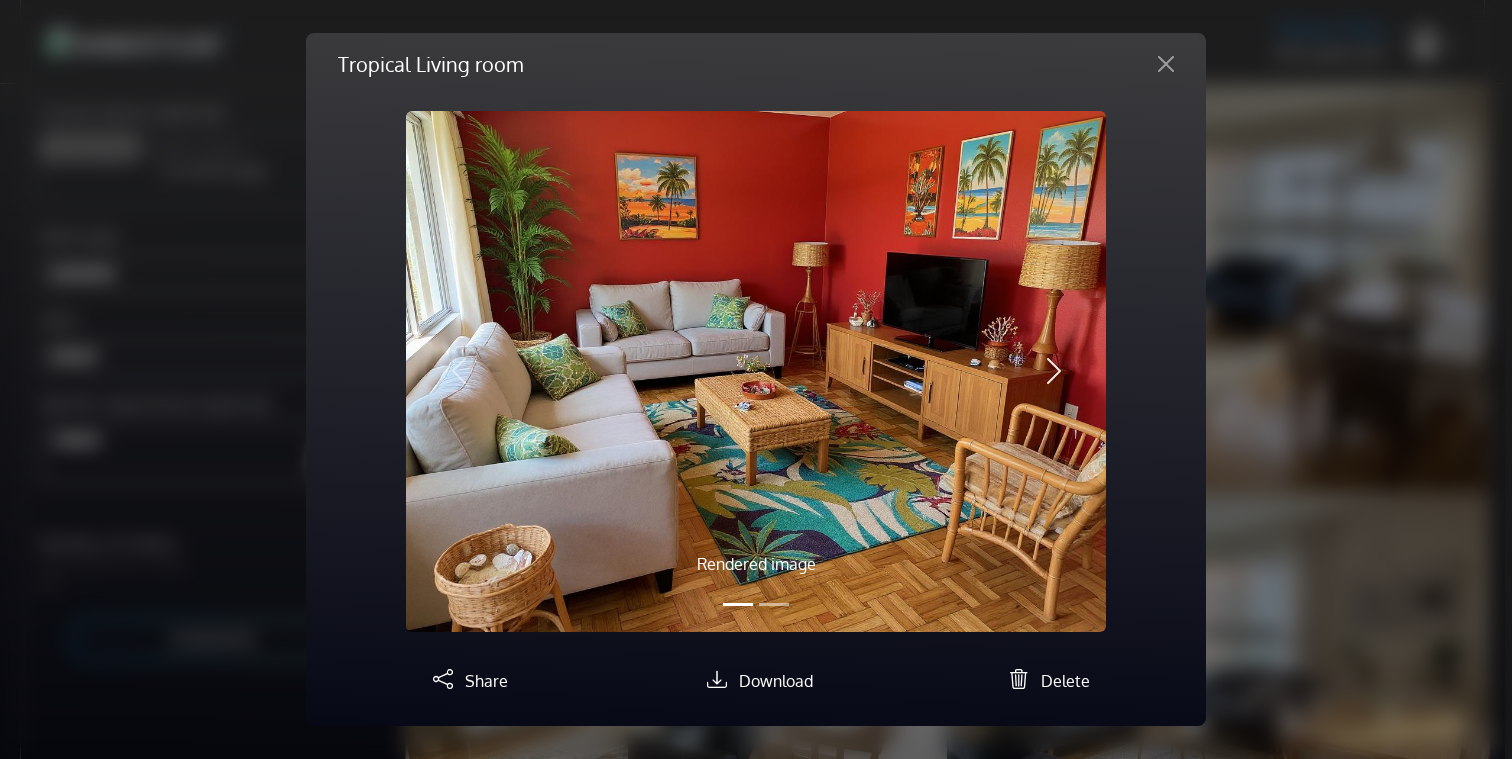 click on "Next" at bounding box center [1053, 371] 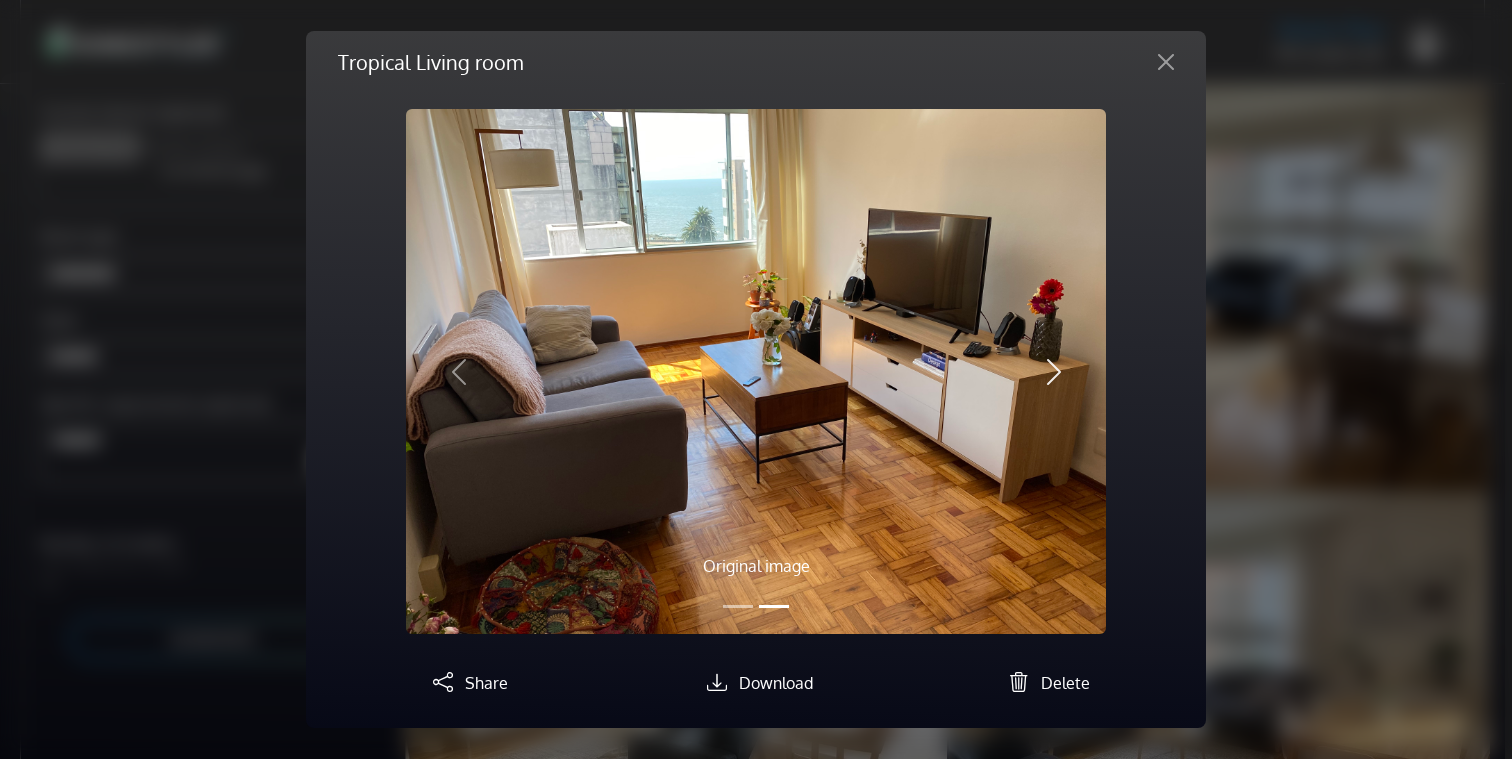 click on "Next" at bounding box center (1053, 371) 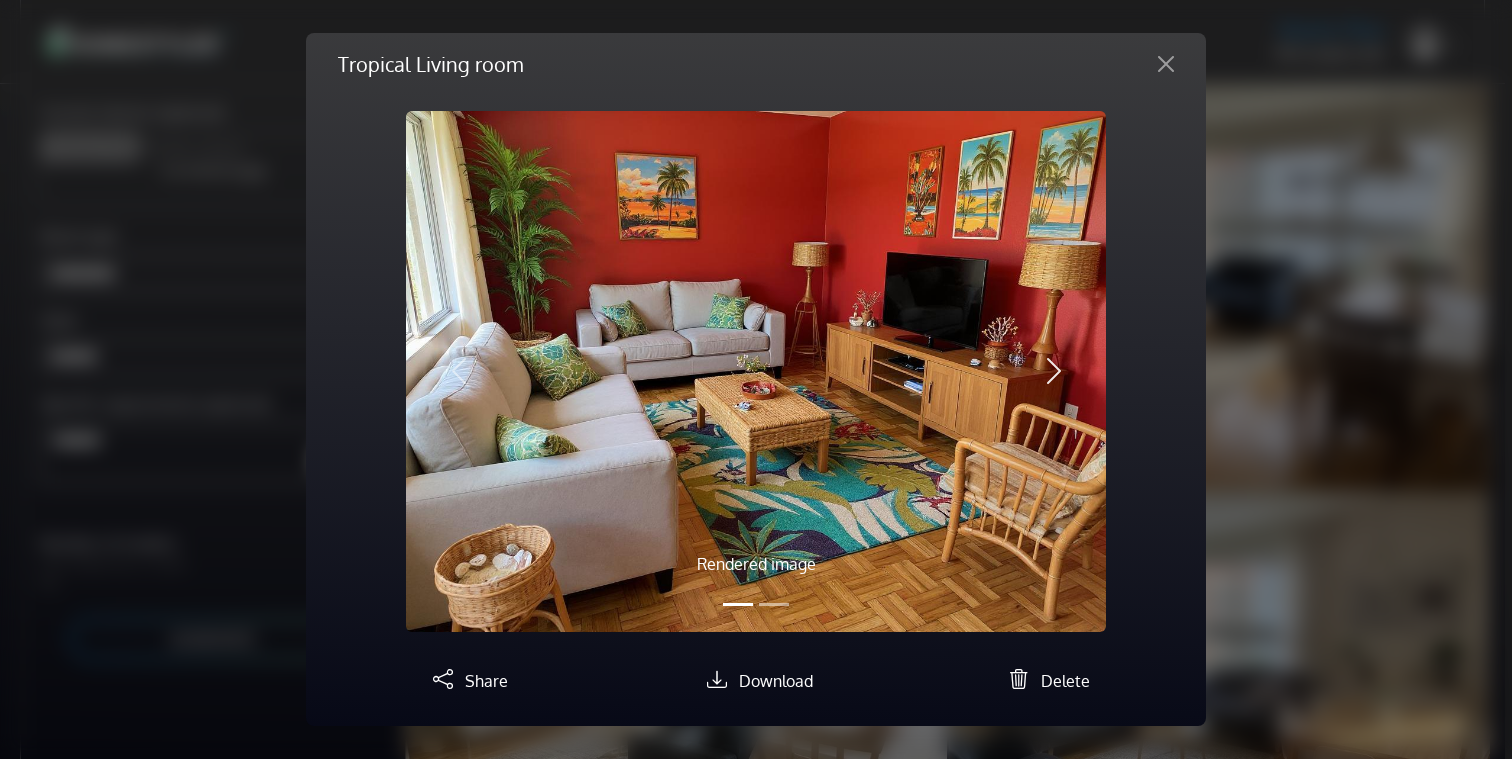 click on "Next" at bounding box center [1053, 371] 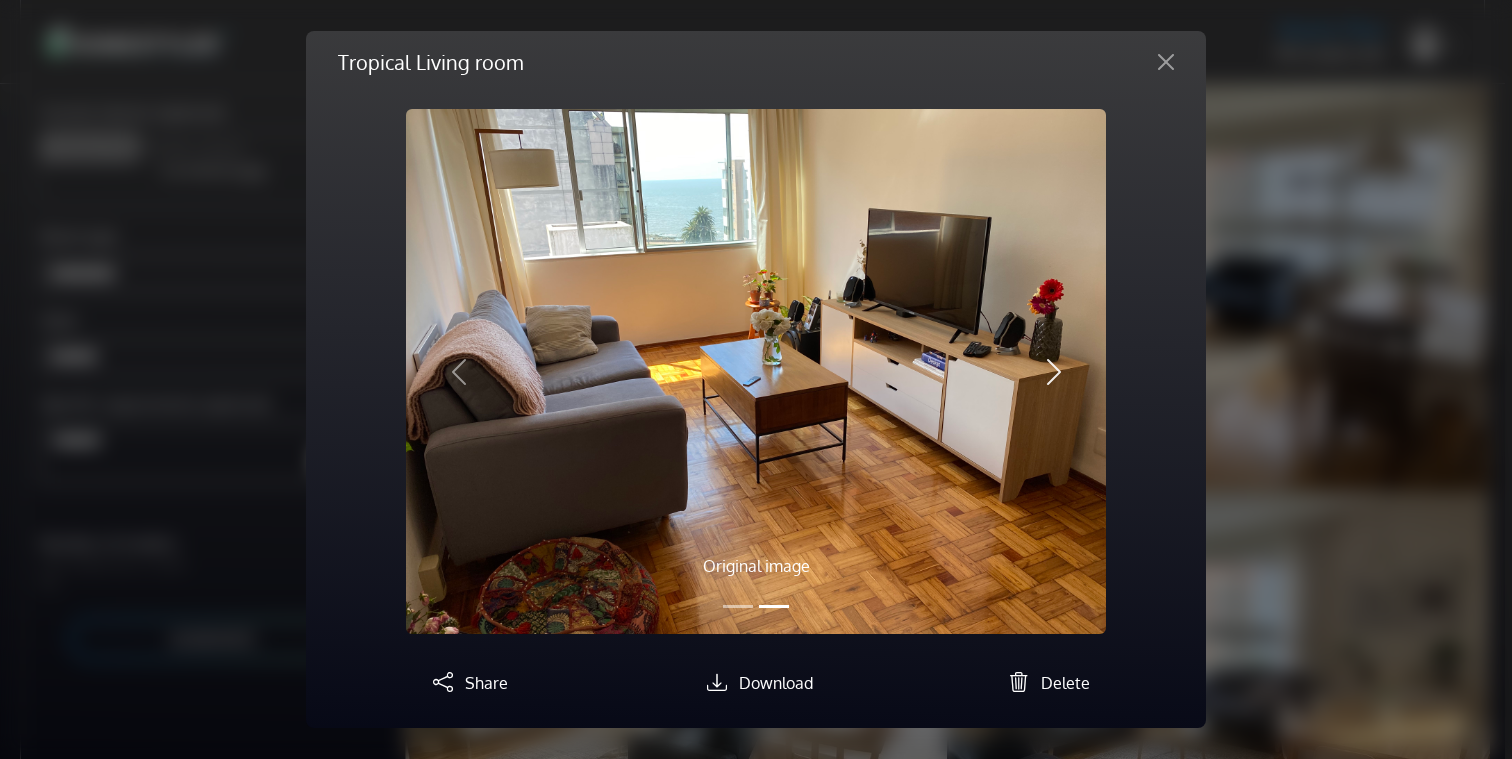 click on "Next" at bounding box center (1053, 371) 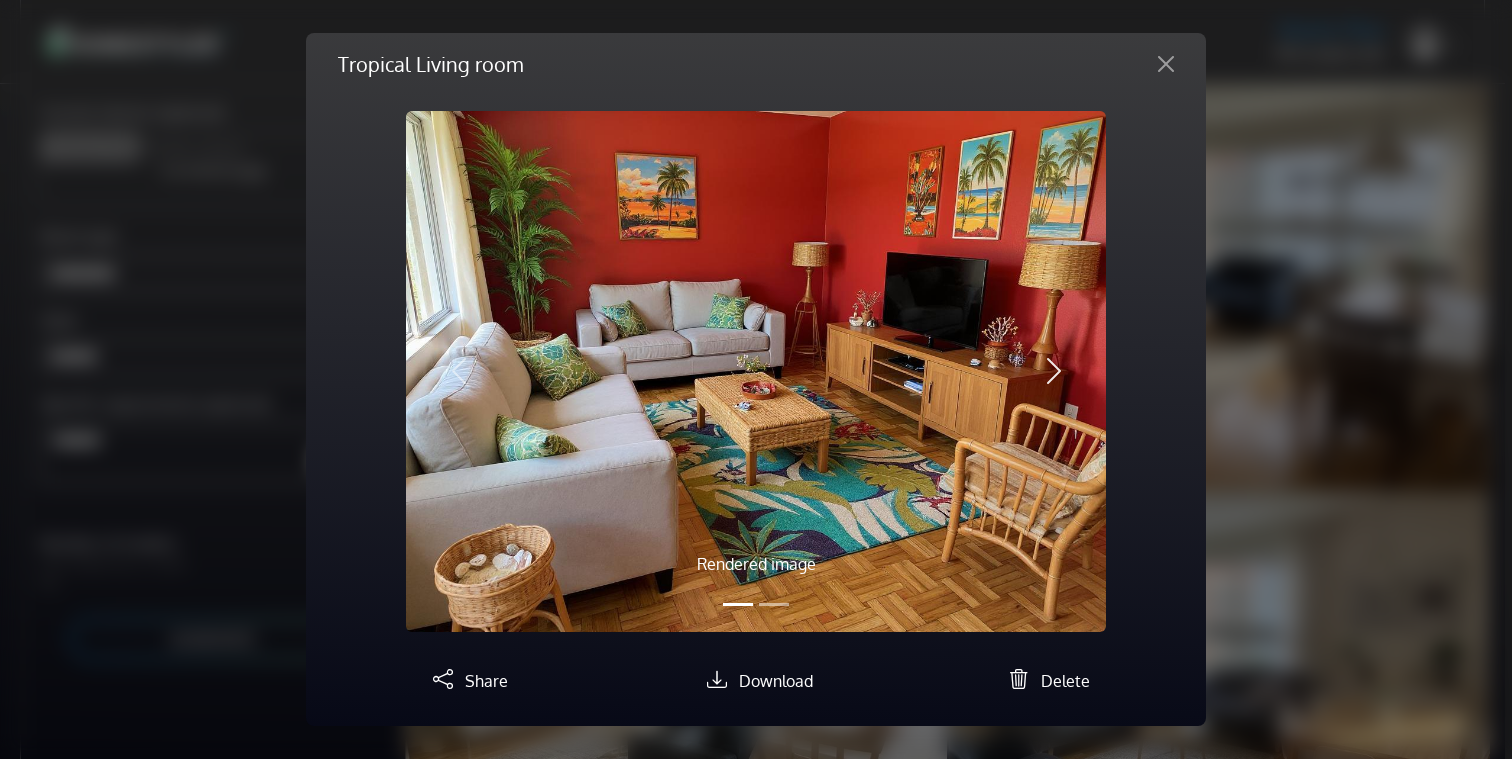 click on "Next" at bounding box center [1053, 371] 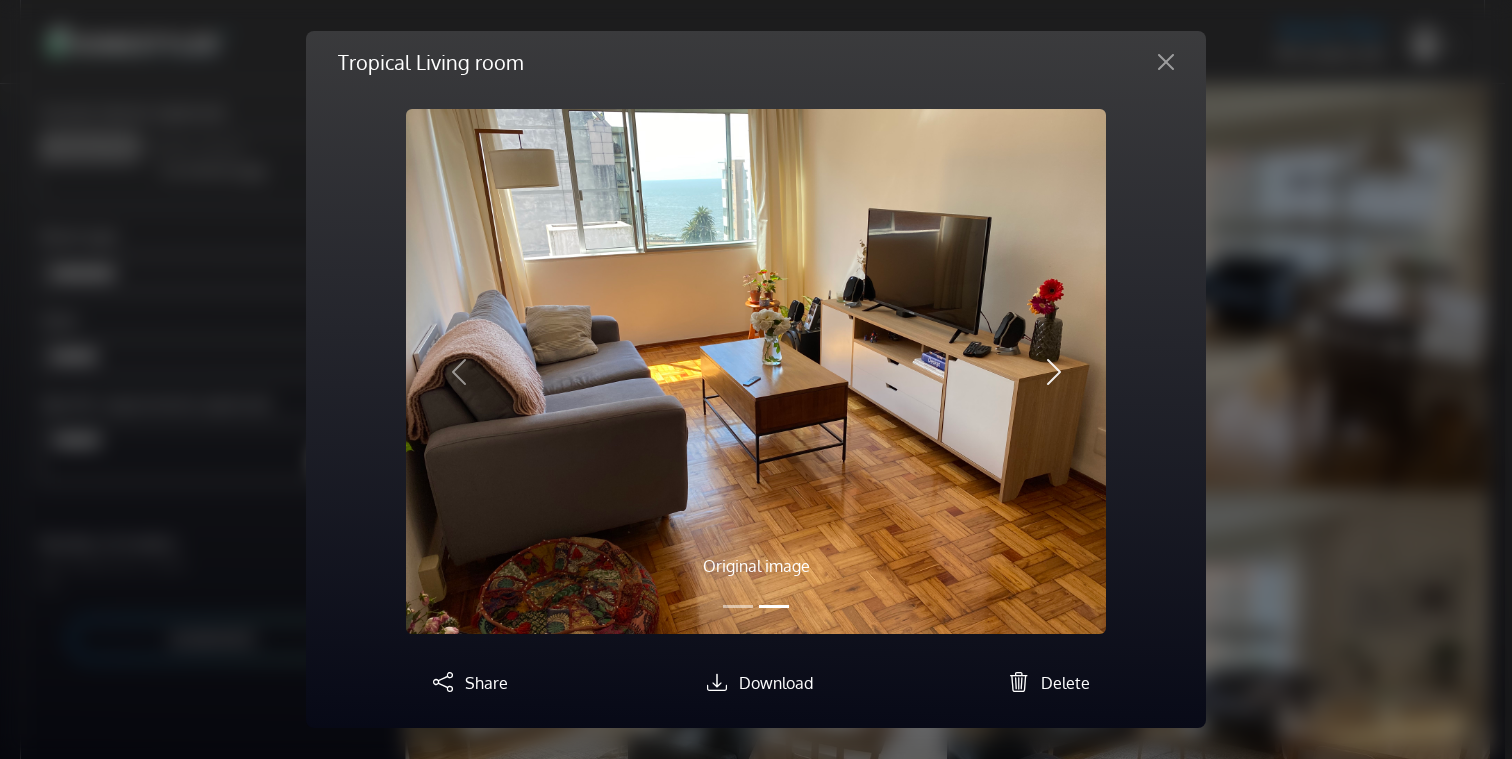 click on "Next" at bounding box center [1053, 371] 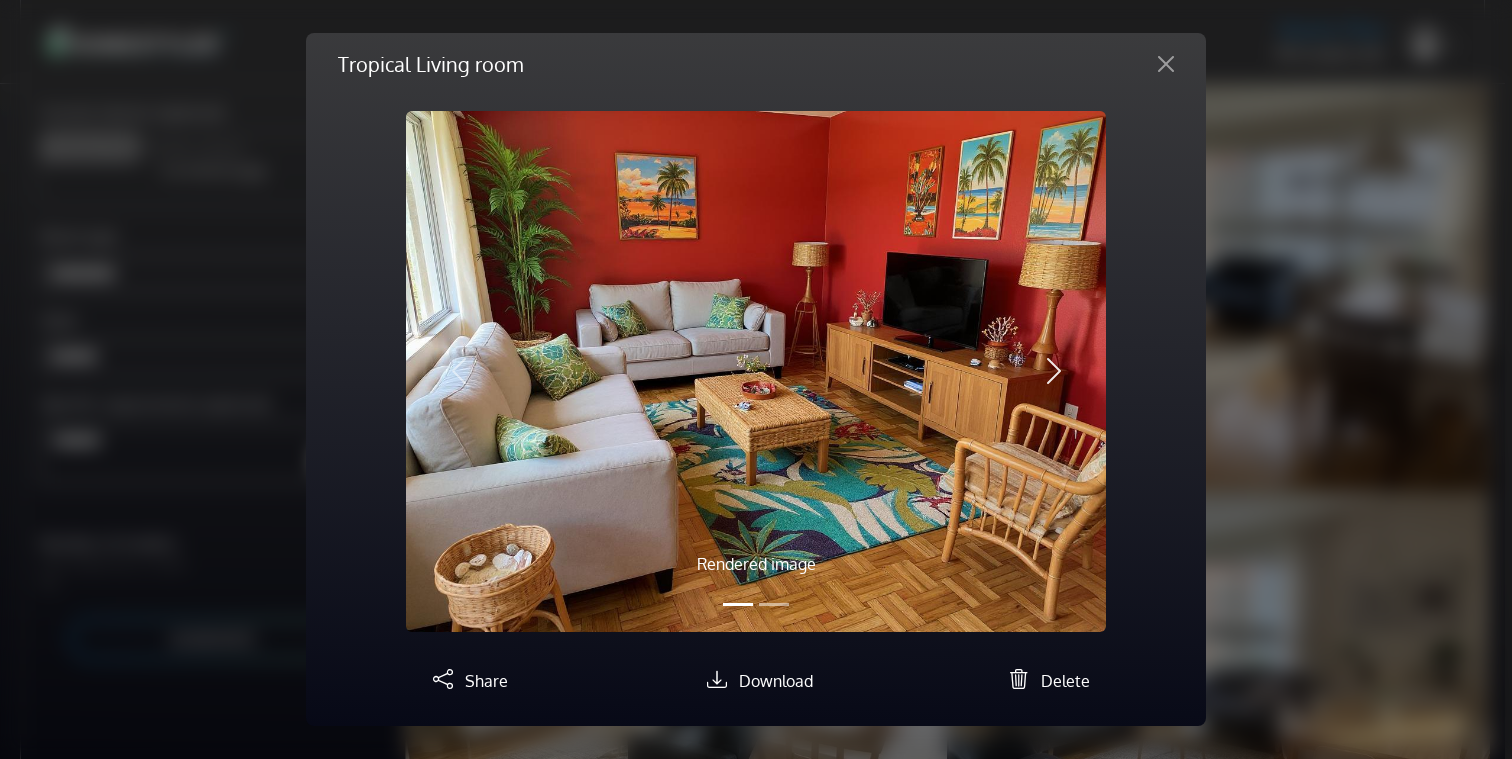 click on "Next" at bounding box center (1053, 371) 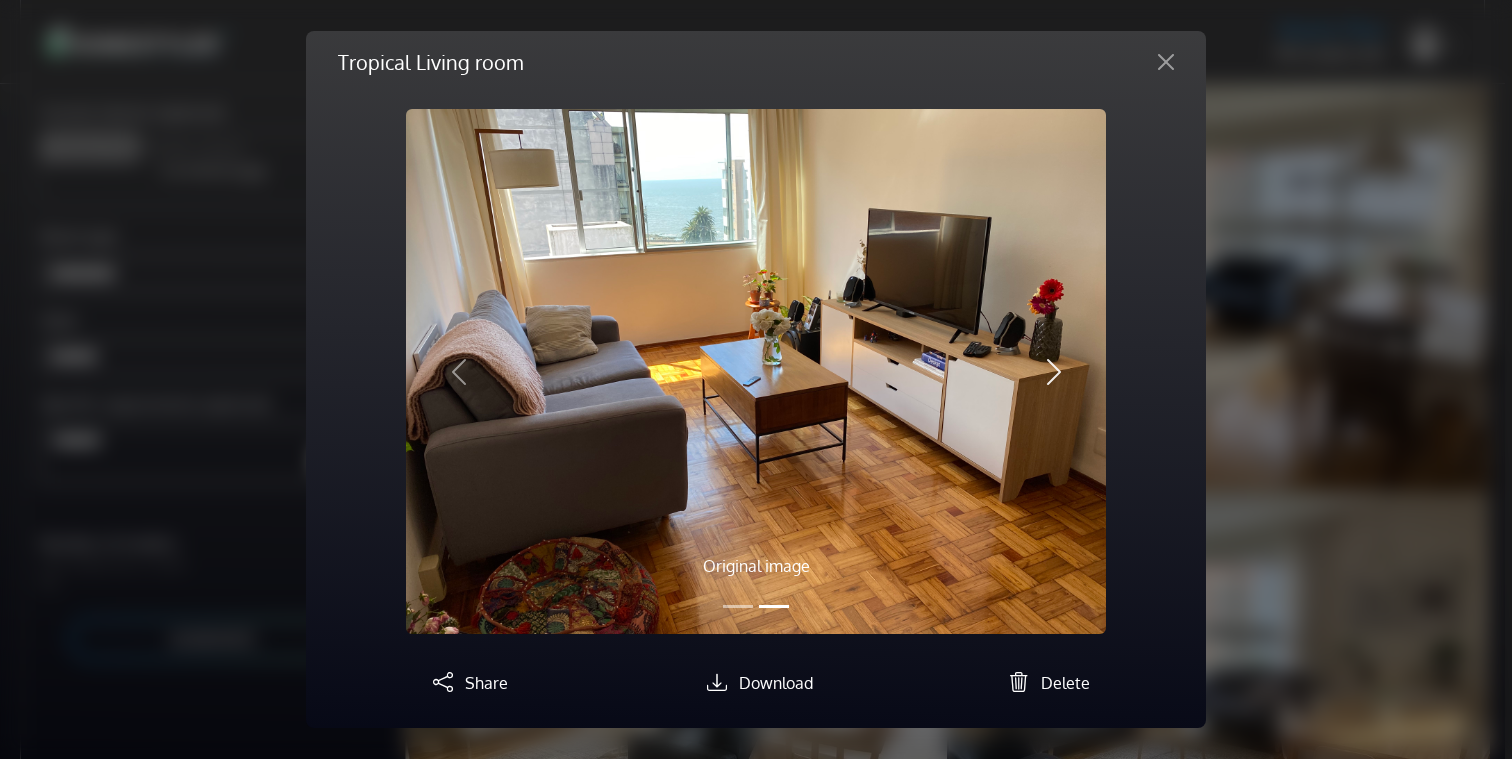 click on "Next" at bounding box center [1053, 371] 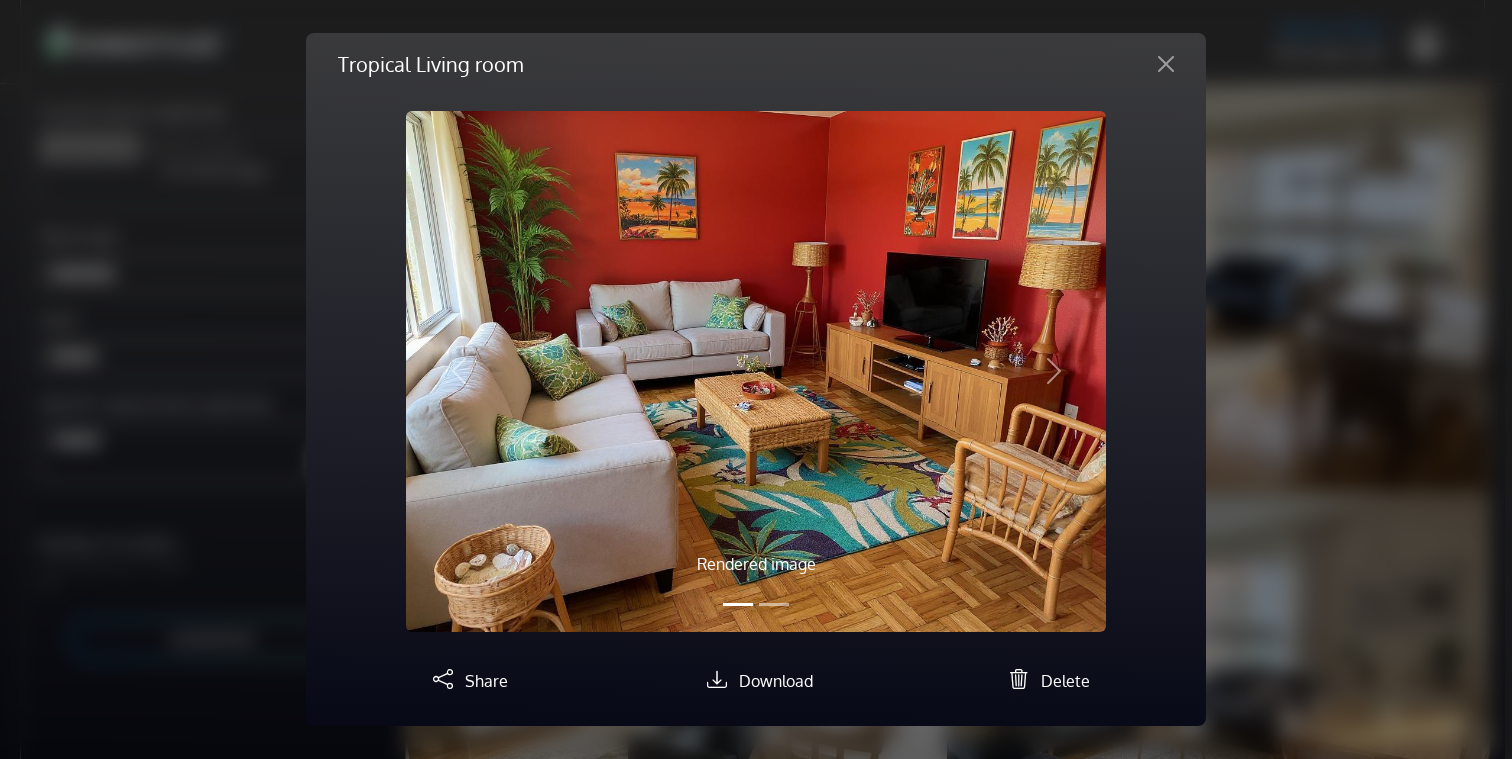 click on "Tropical Living room
Rendered image
Original image
Previous
Next
Share
Download
Delete" at bounding box center (756, 379) 